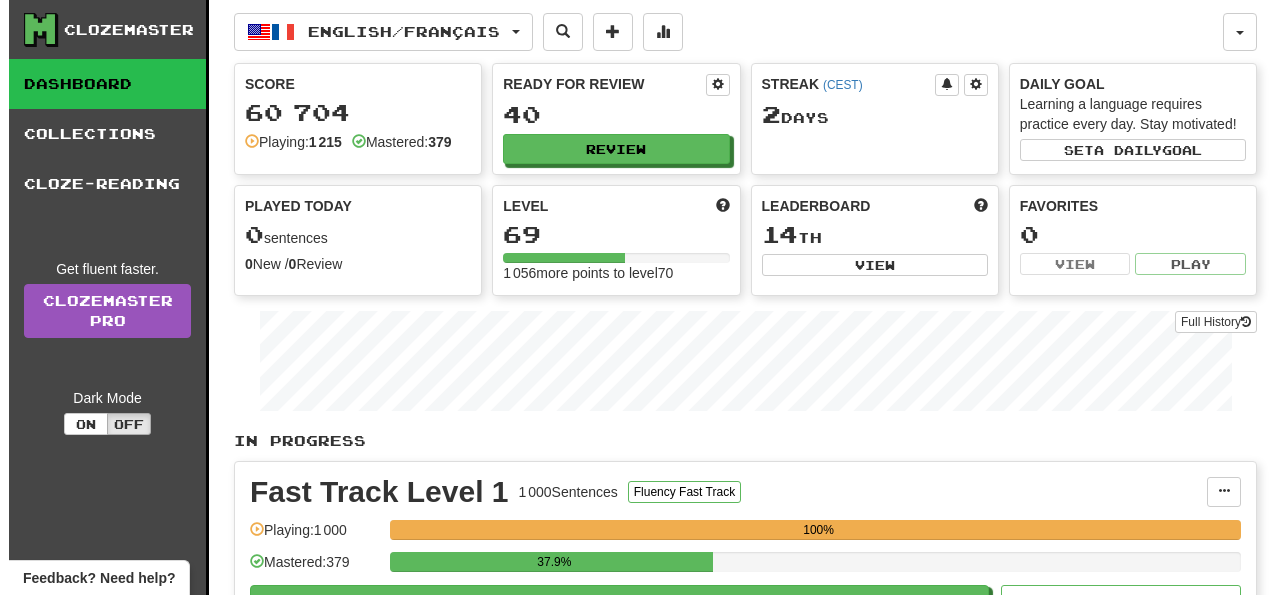 scroll, scrollTop: 298, scrollLeft: 0, axis: vertical 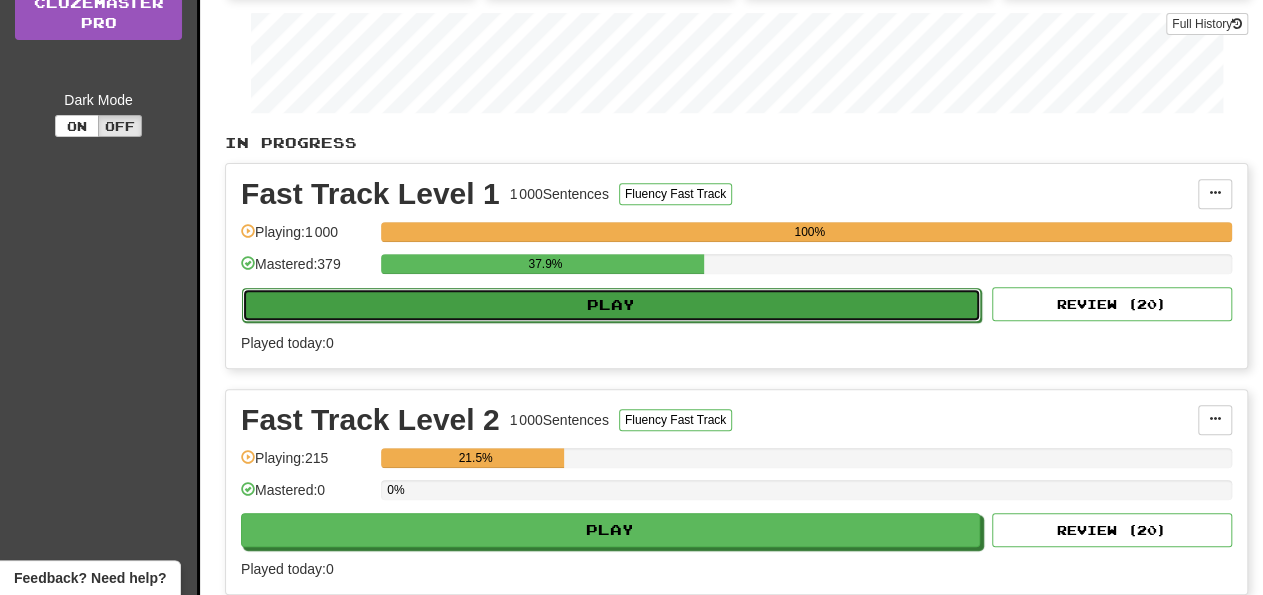 click on "Play" at bounding box center [611, 305] 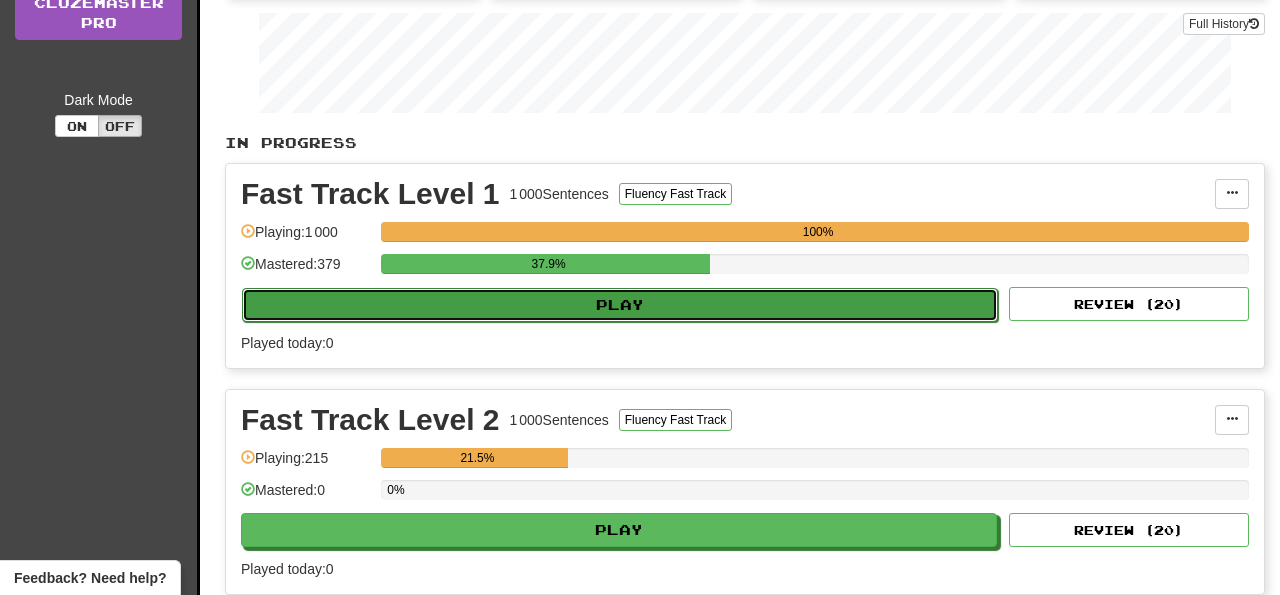 select on "**" 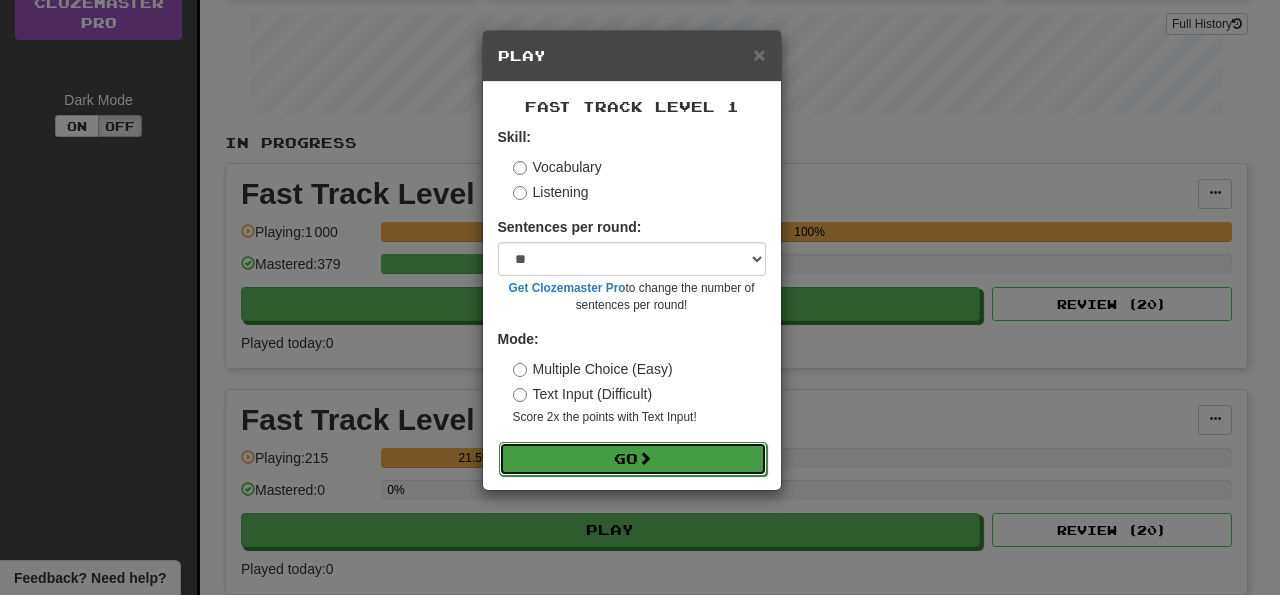 click on "Go" at bounding box center [633, 459] 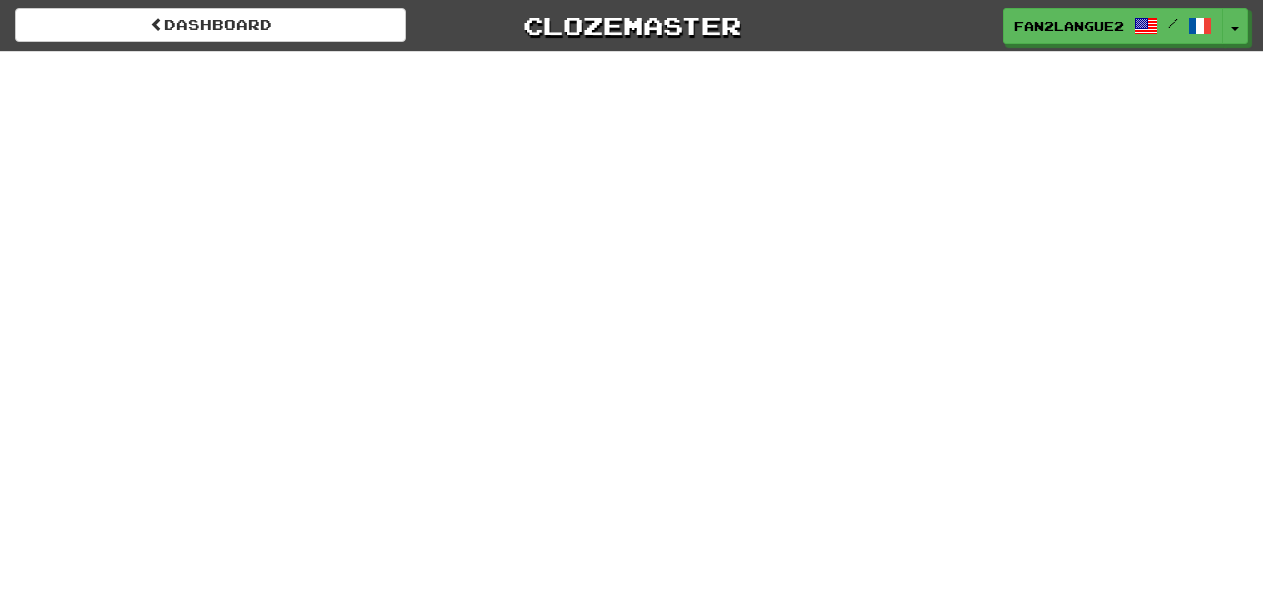 scroll, scrollTop: 0, scrollLeft: 0, axis: both 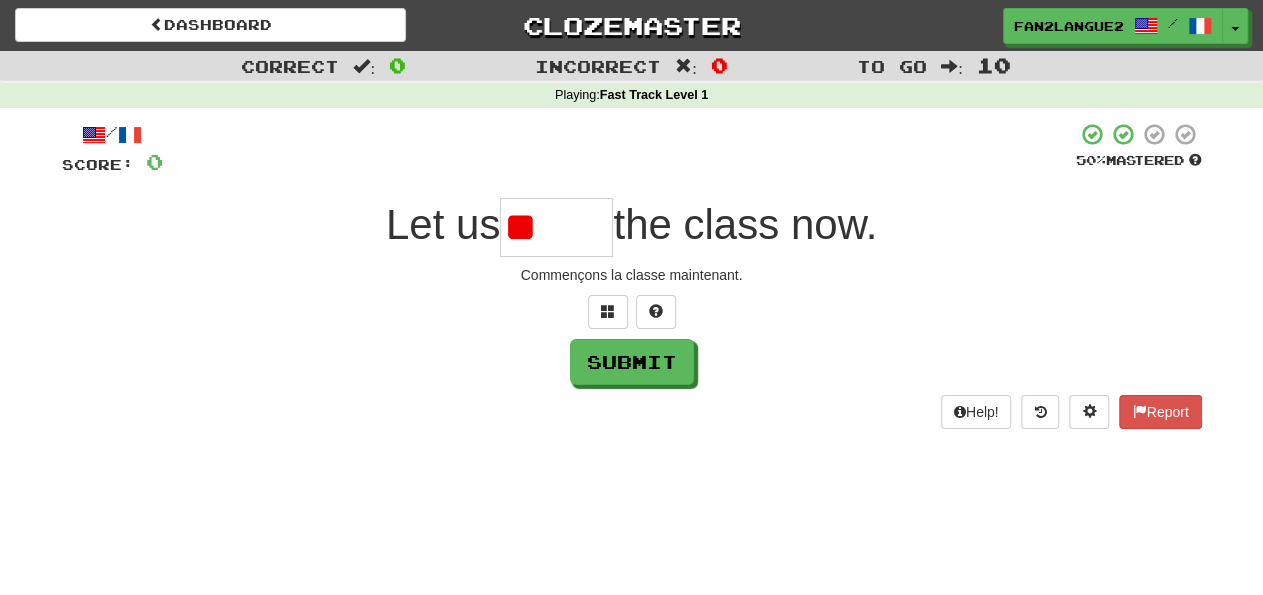 type on "*" 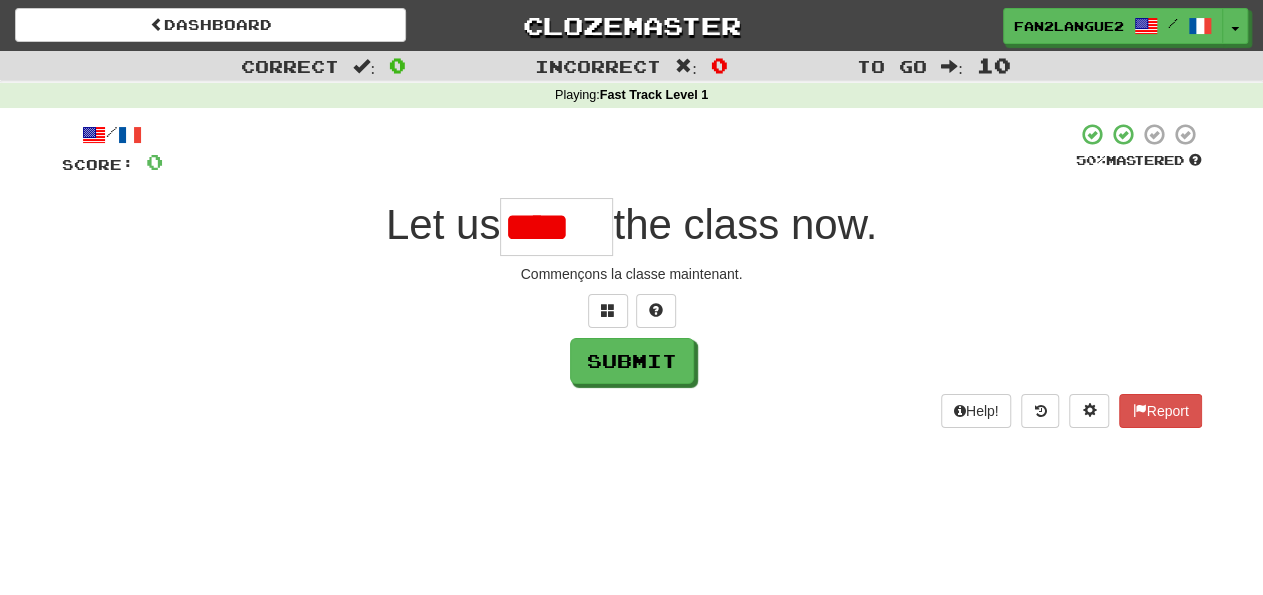 scroll, scrollTop: 0, scrollLeft: 0, axis: both 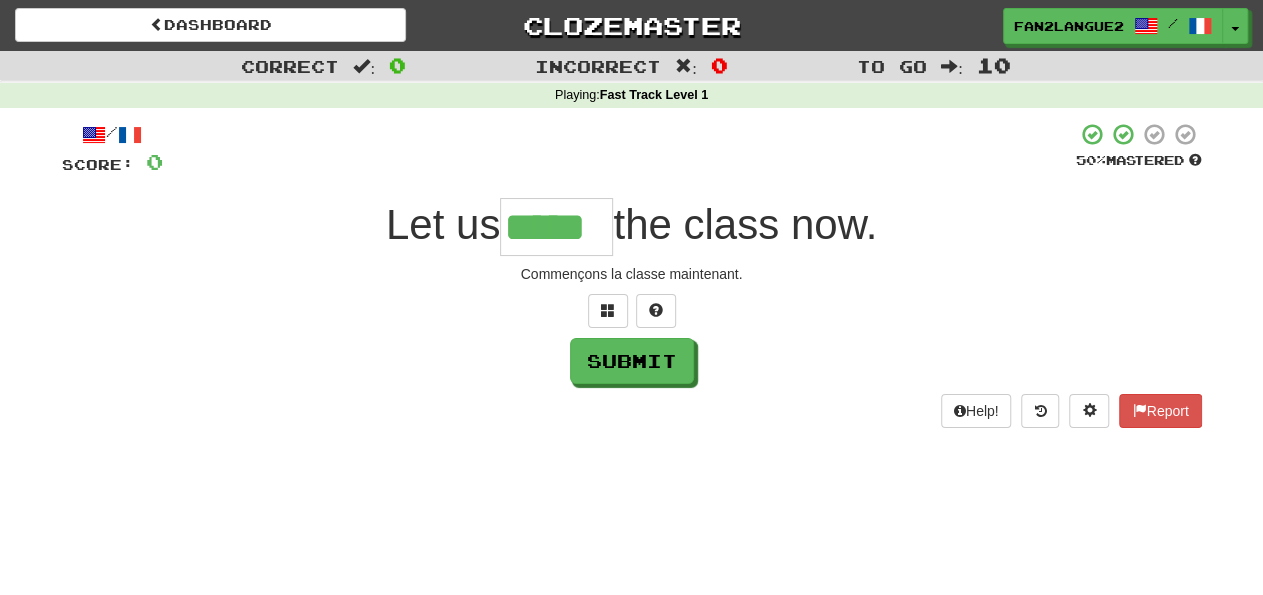 type on "*****" 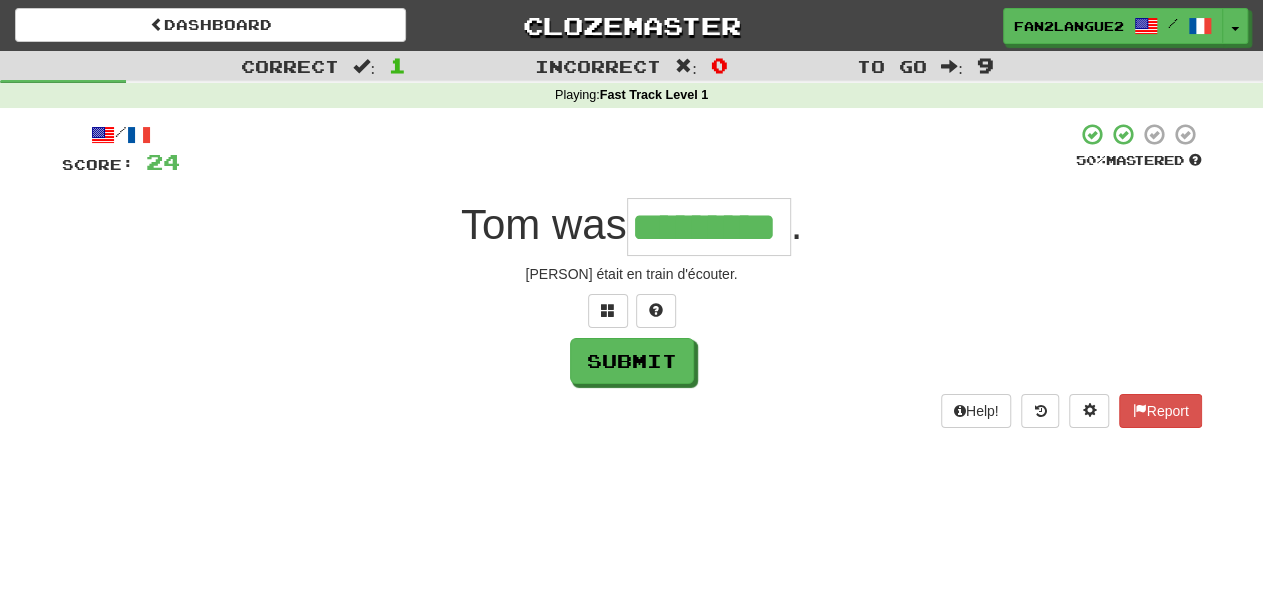 type on "*********" 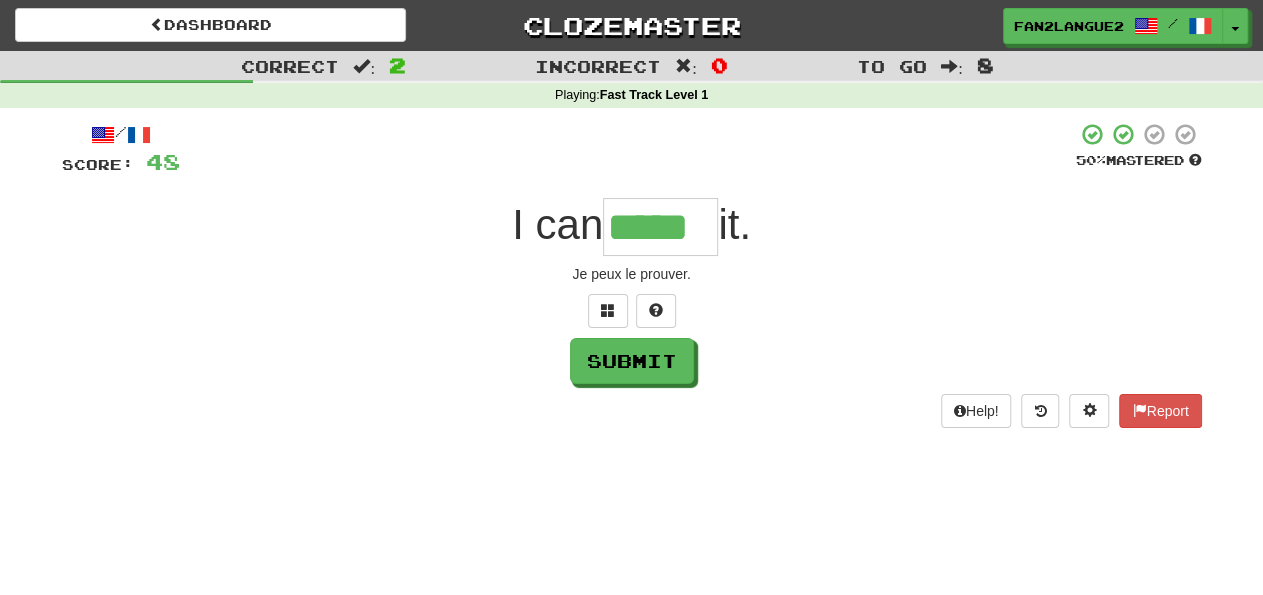 type on "*****" 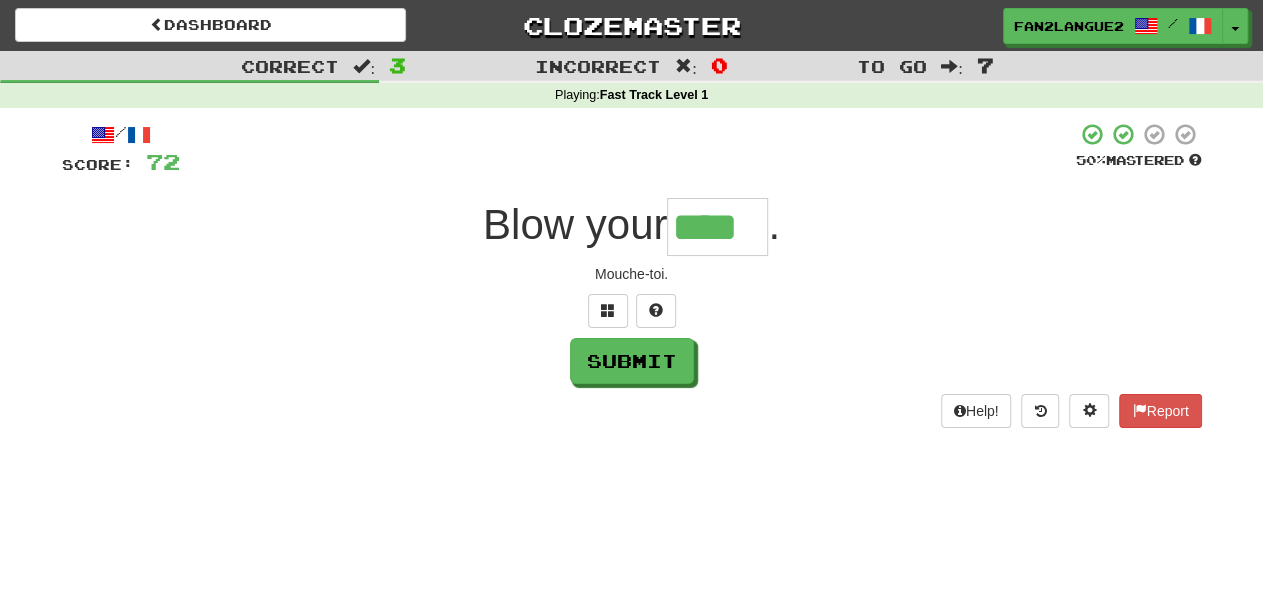 type on "****" 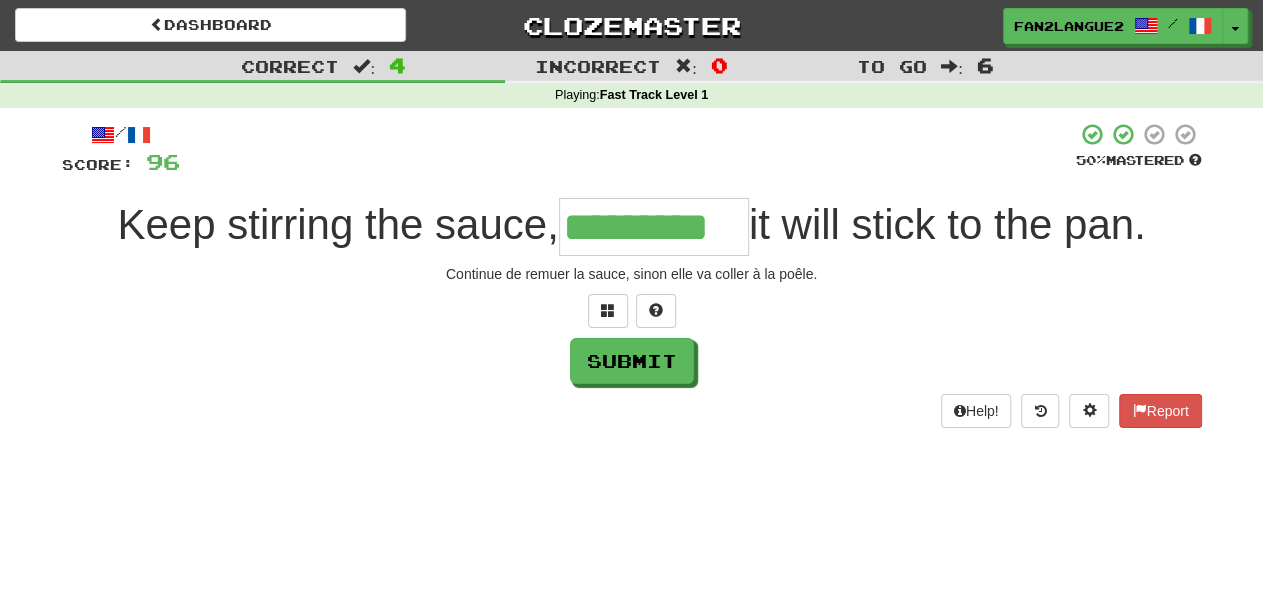 type on "*********" 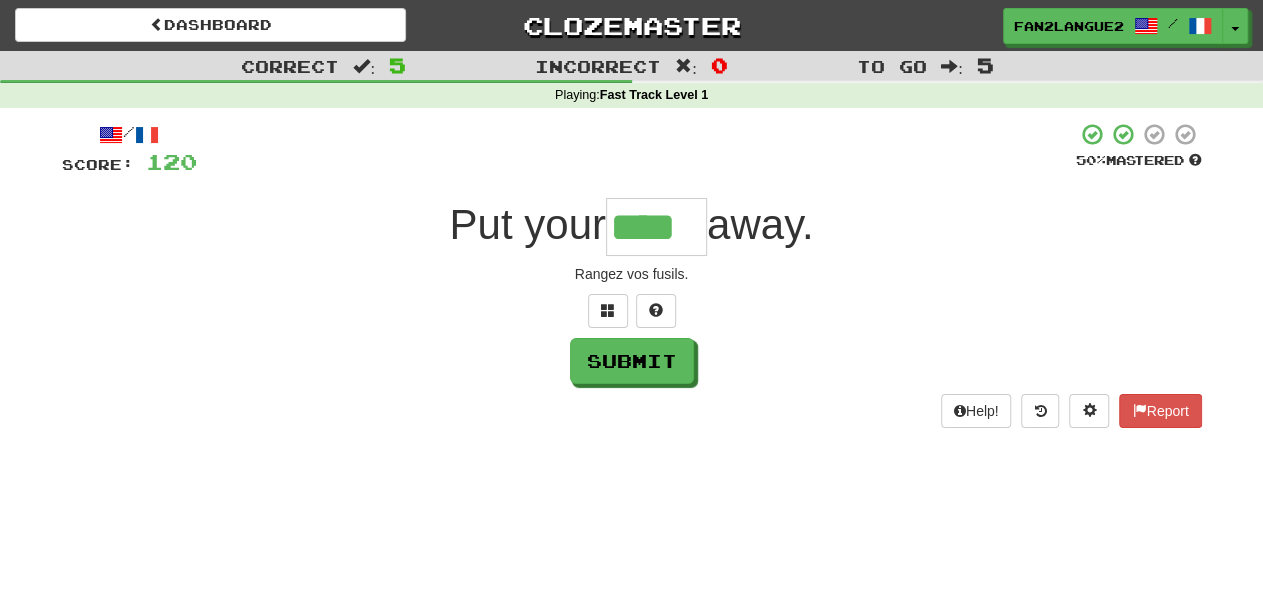 type on "****" 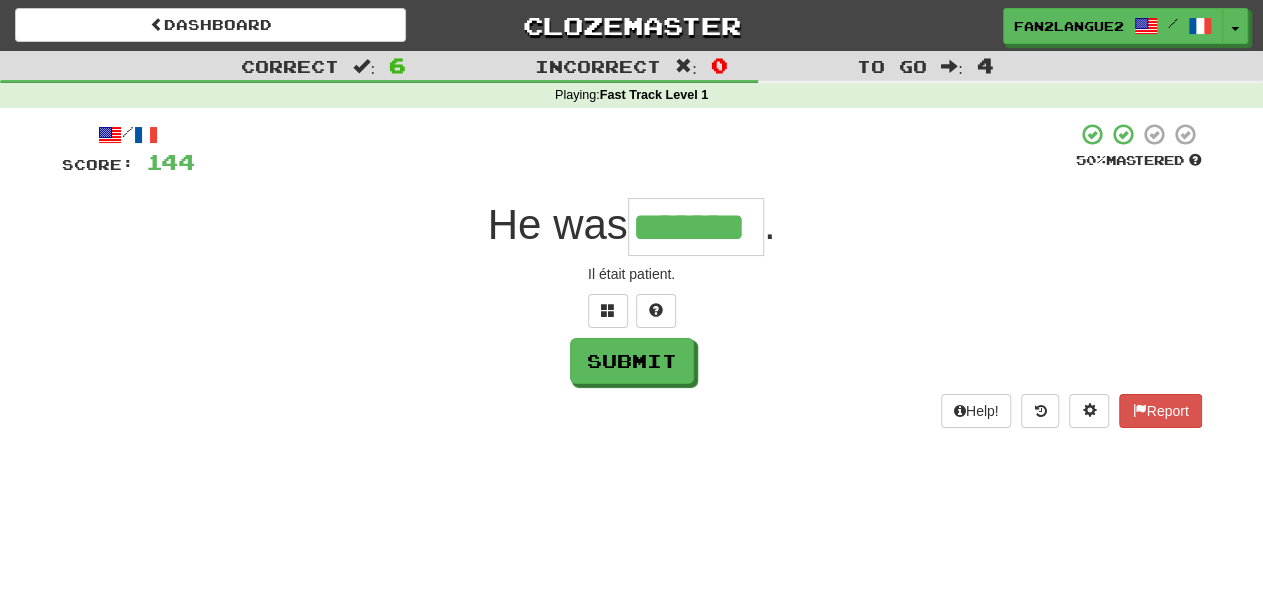 type on "*******" 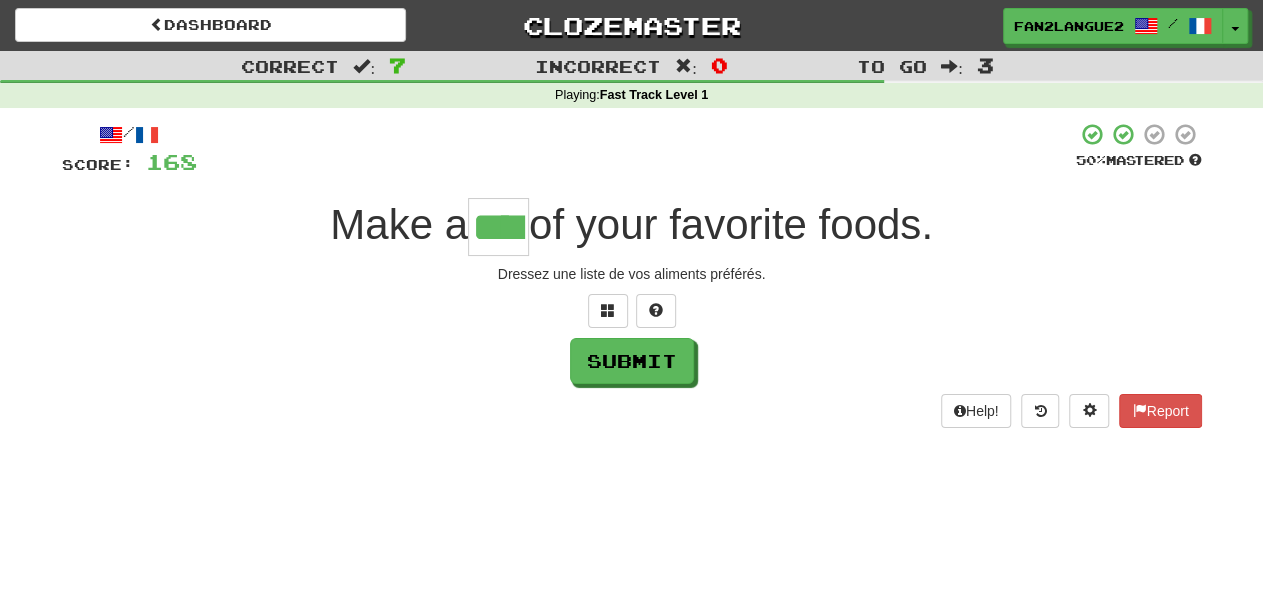 type on "****" 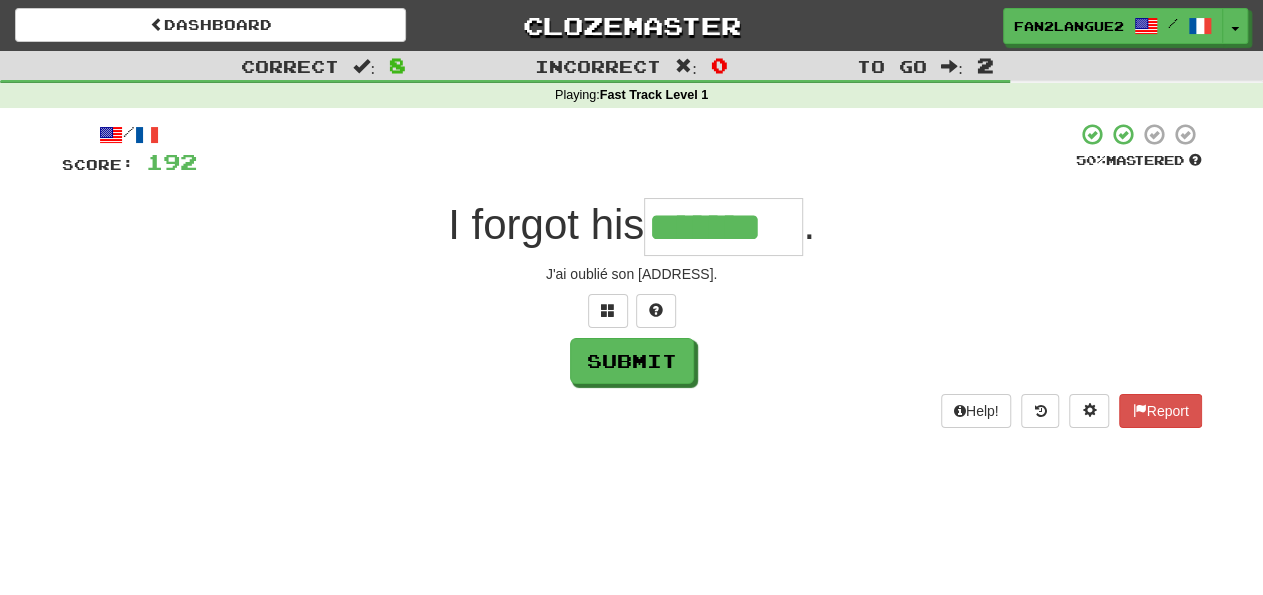 type on "*******" 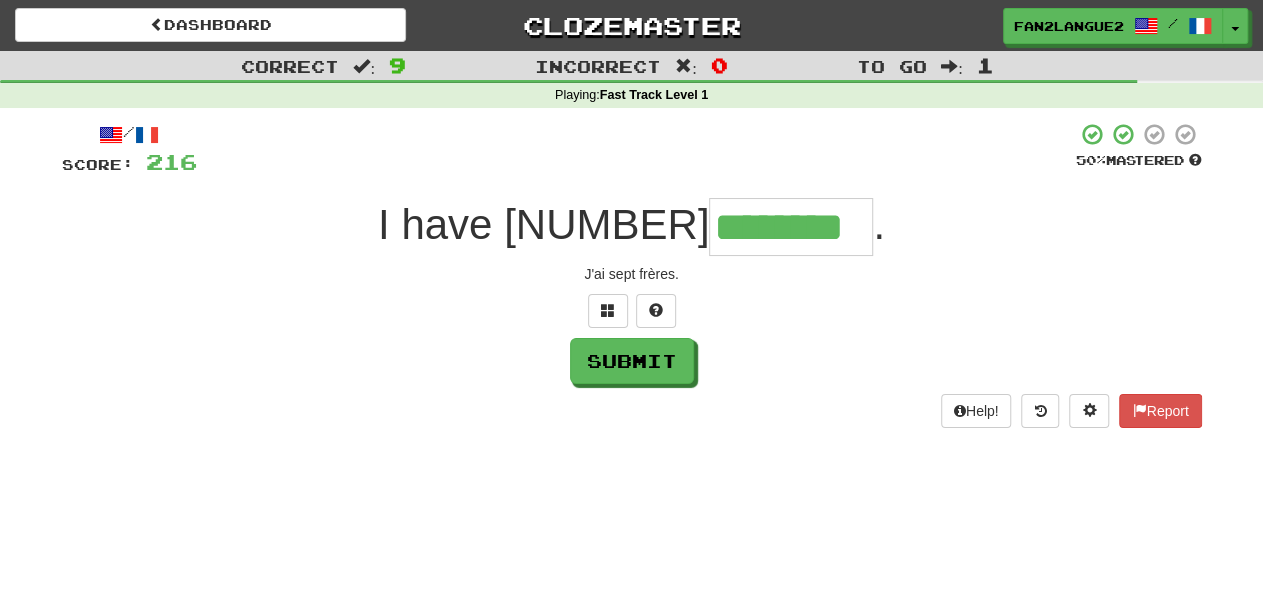 type on "********" 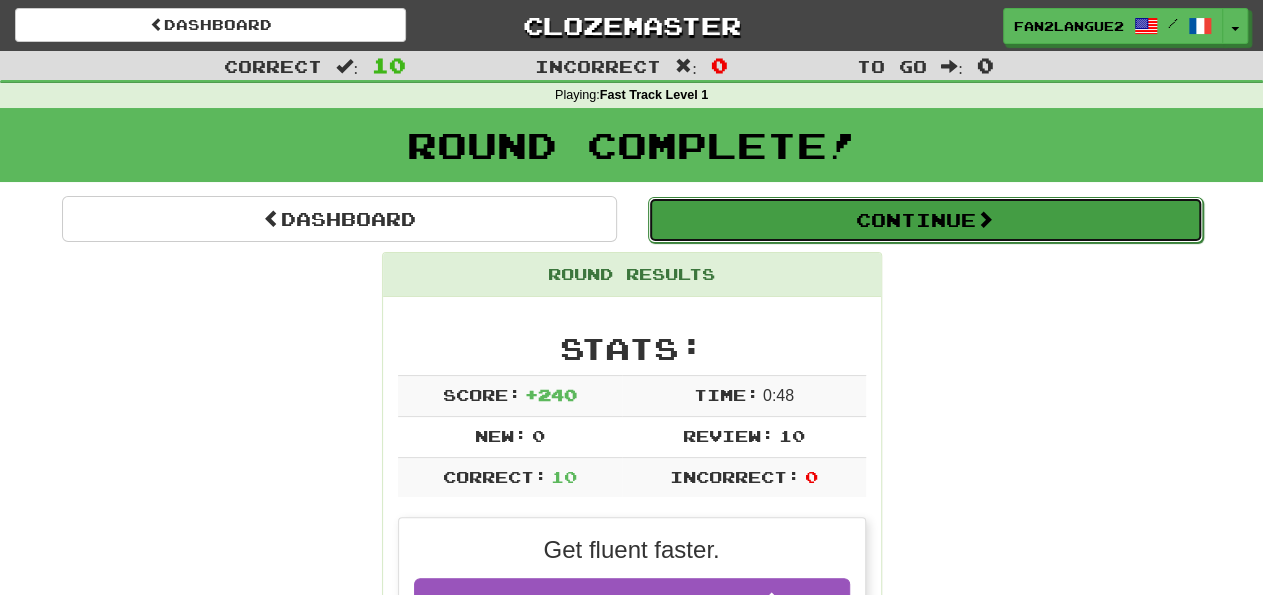 click on "Continue" at bounding box center (925, 220) 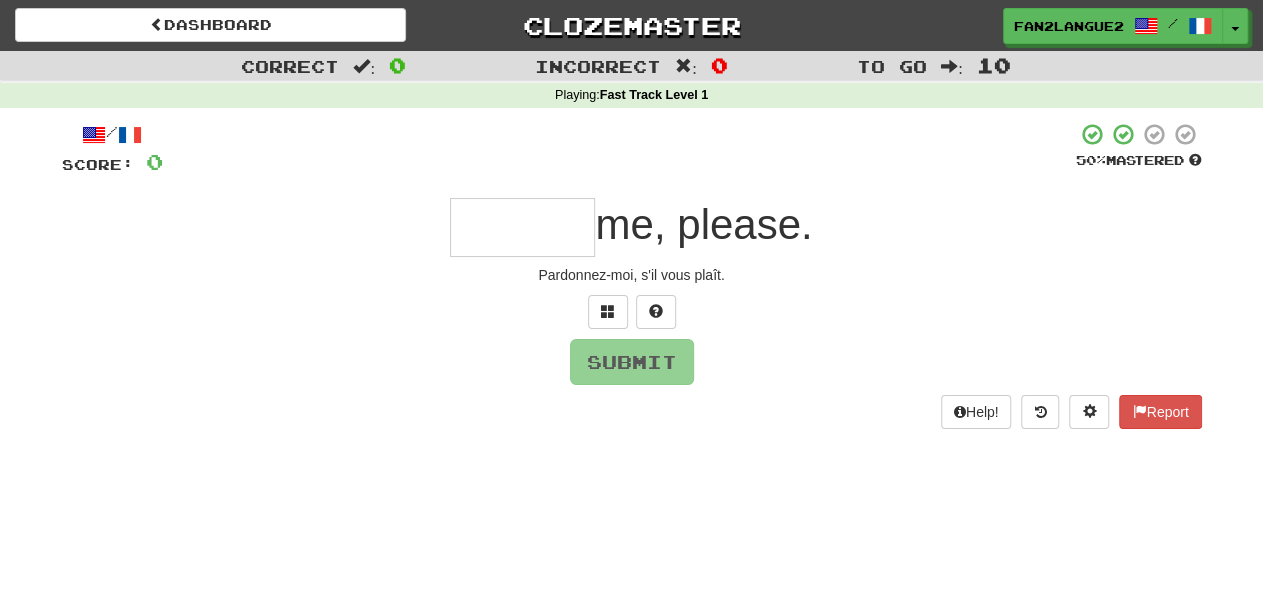 type on "*" 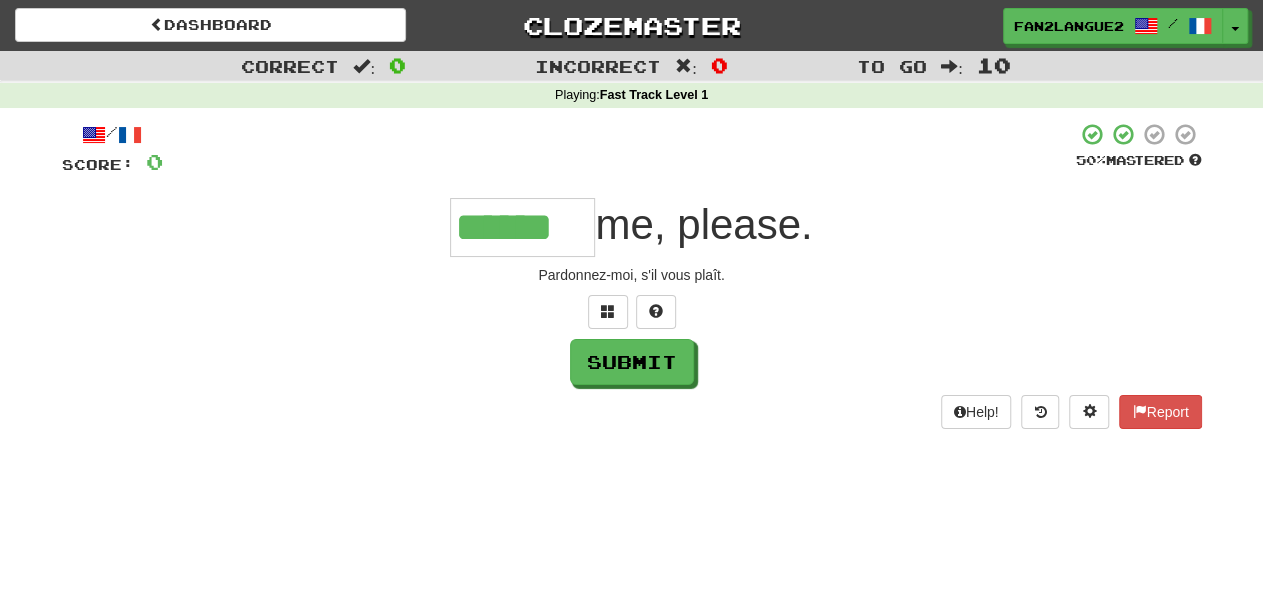 type on "******" 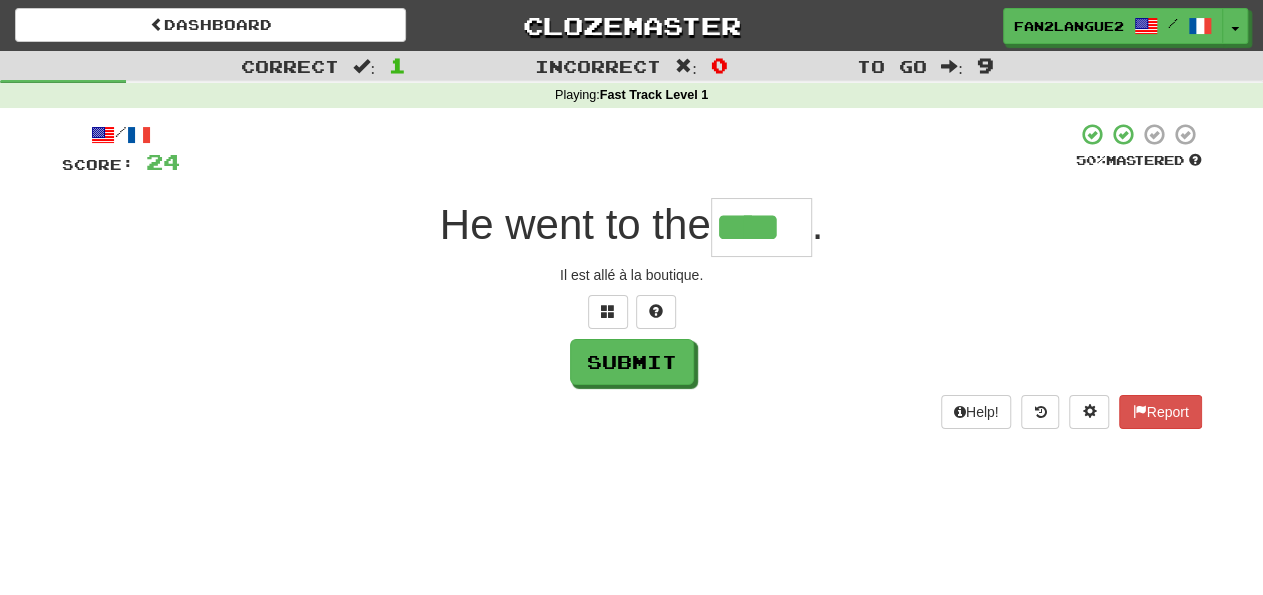 type on "****" 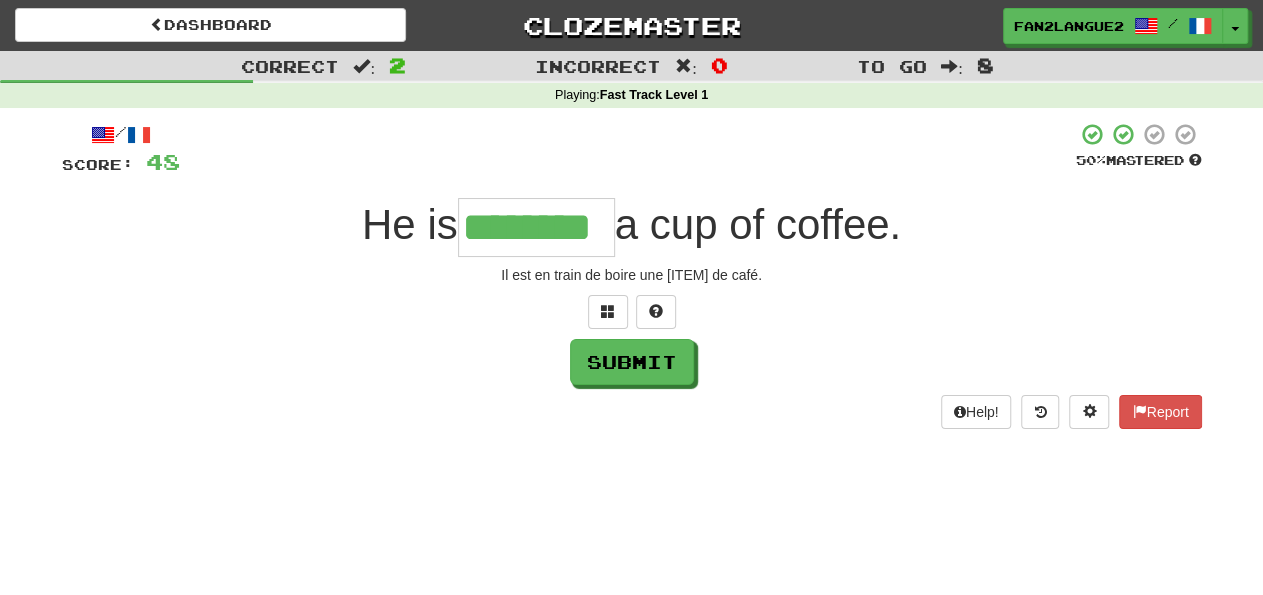 type on "********" 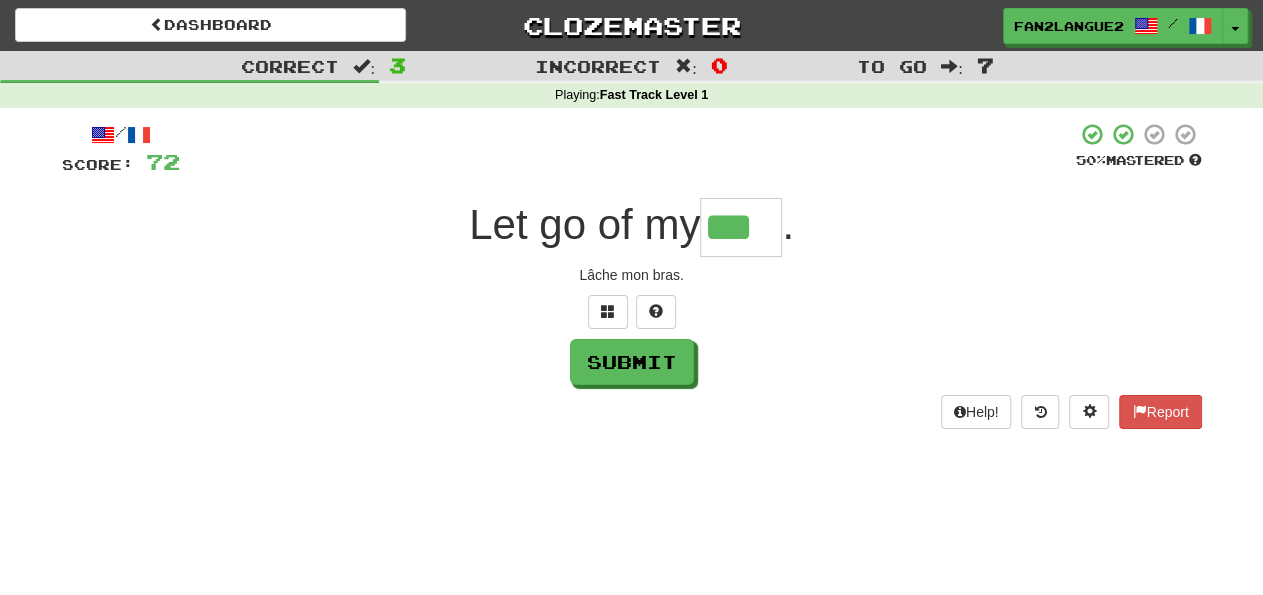 type on "***" 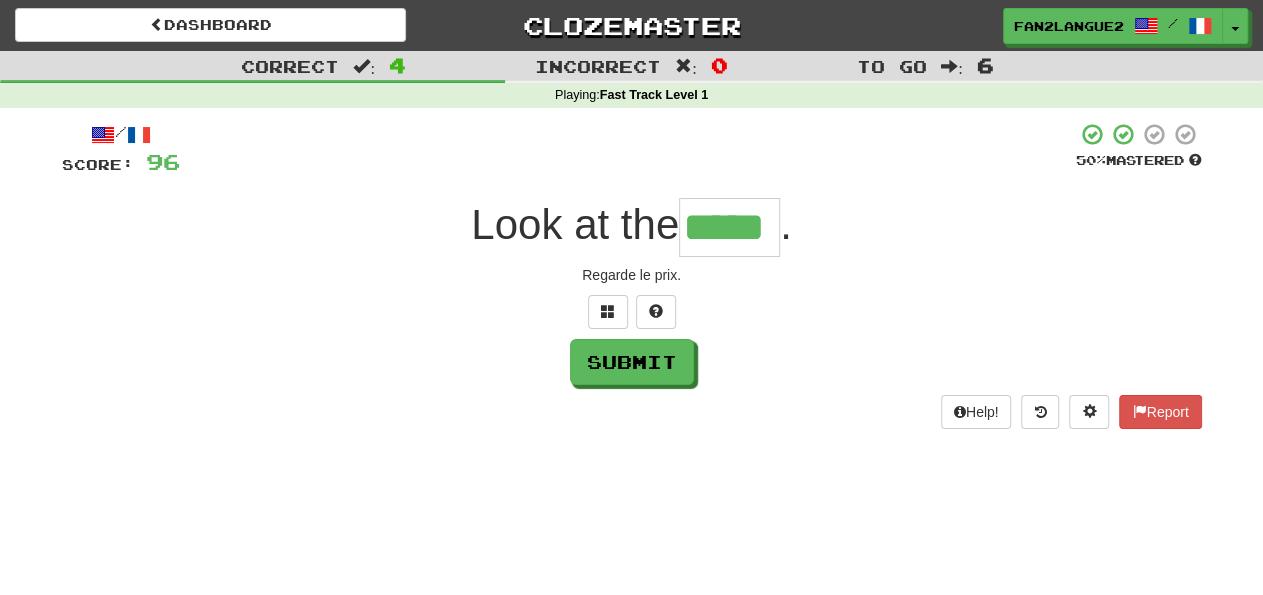 type on "*****" 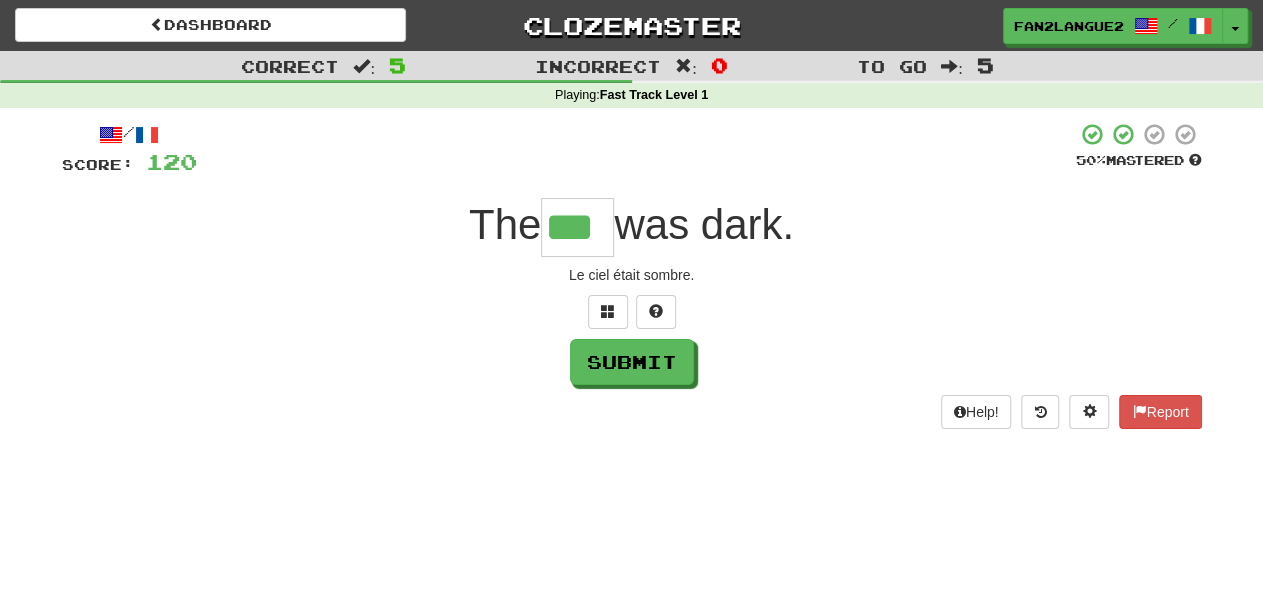 type on "***" 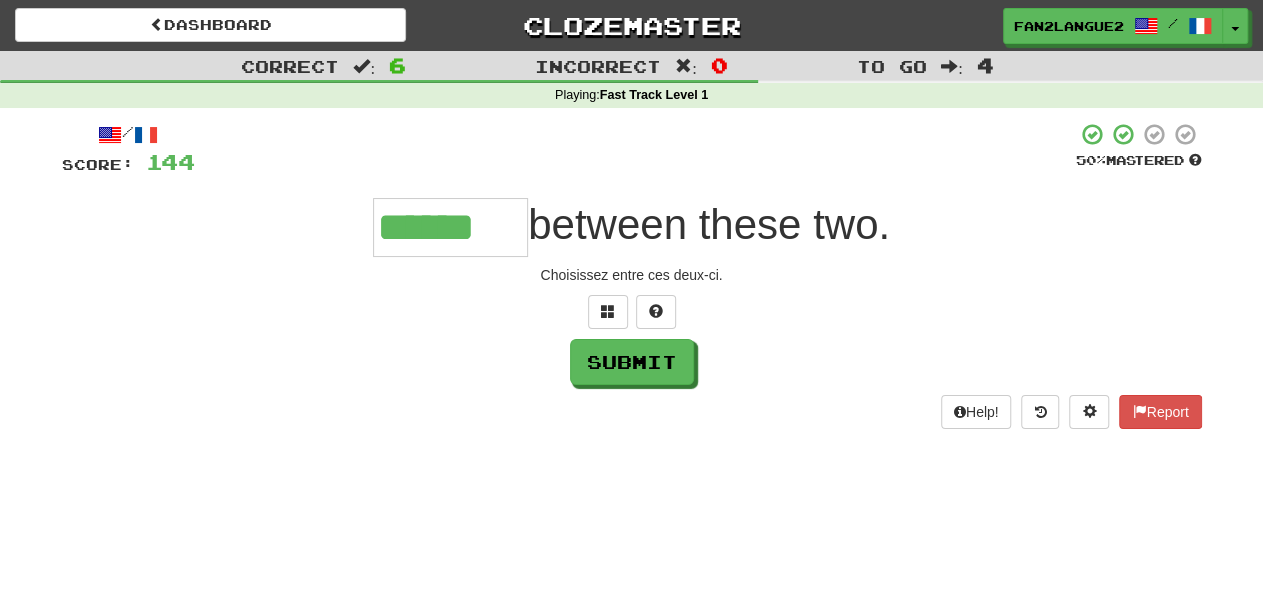 type on "******" 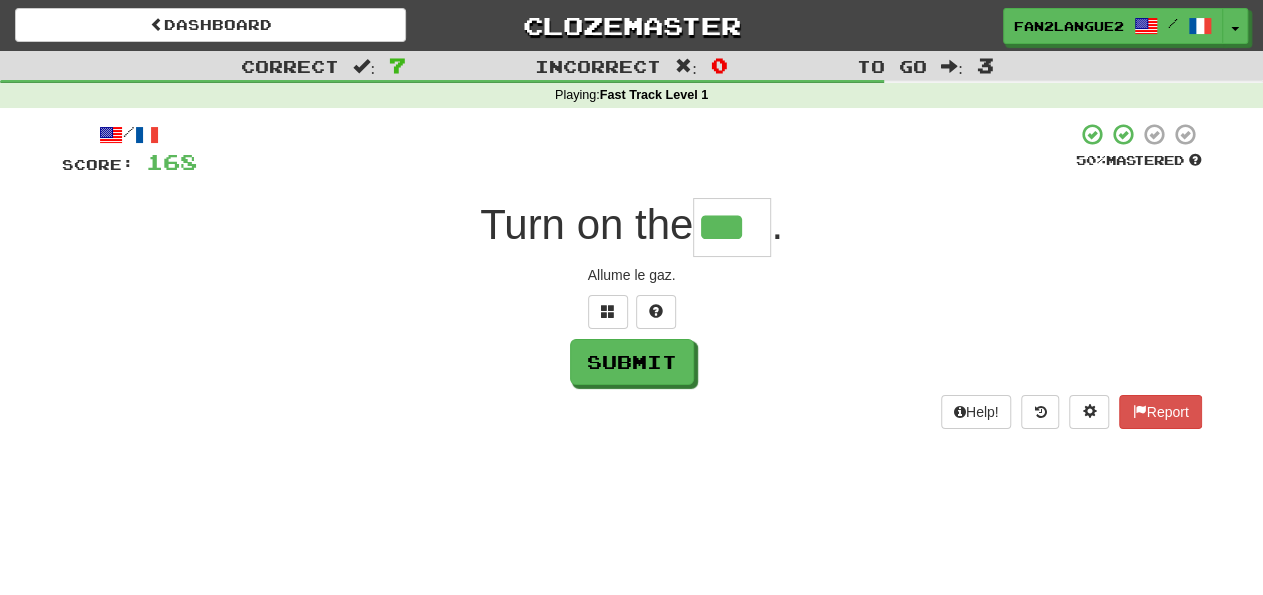 type on "***" 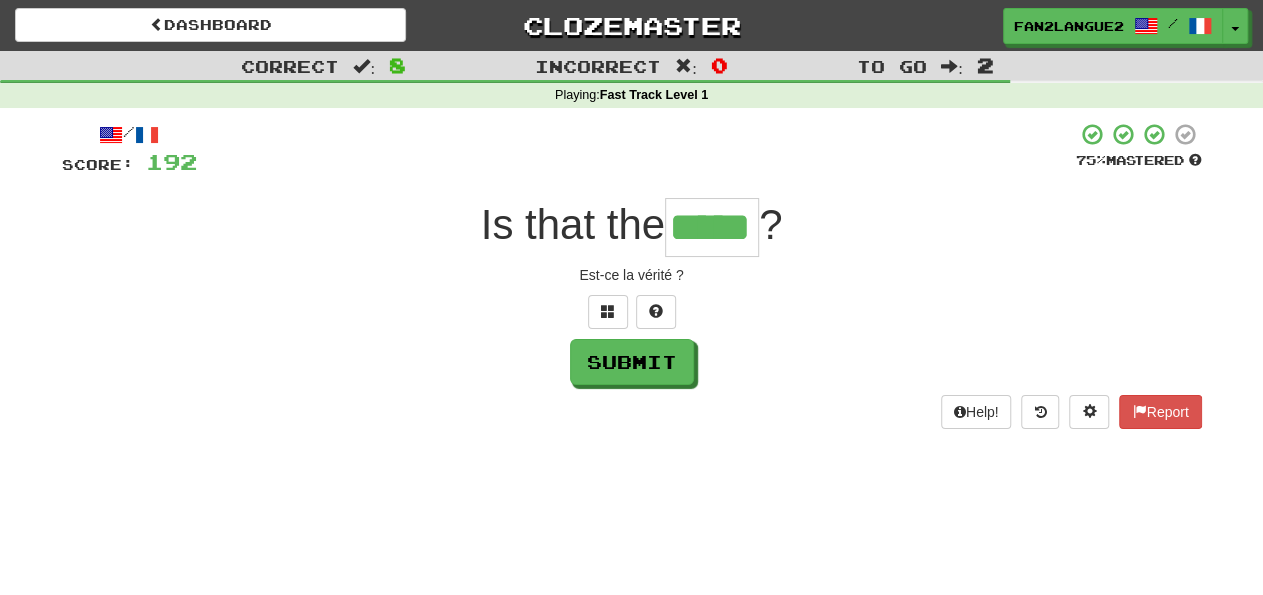 type on "*****" 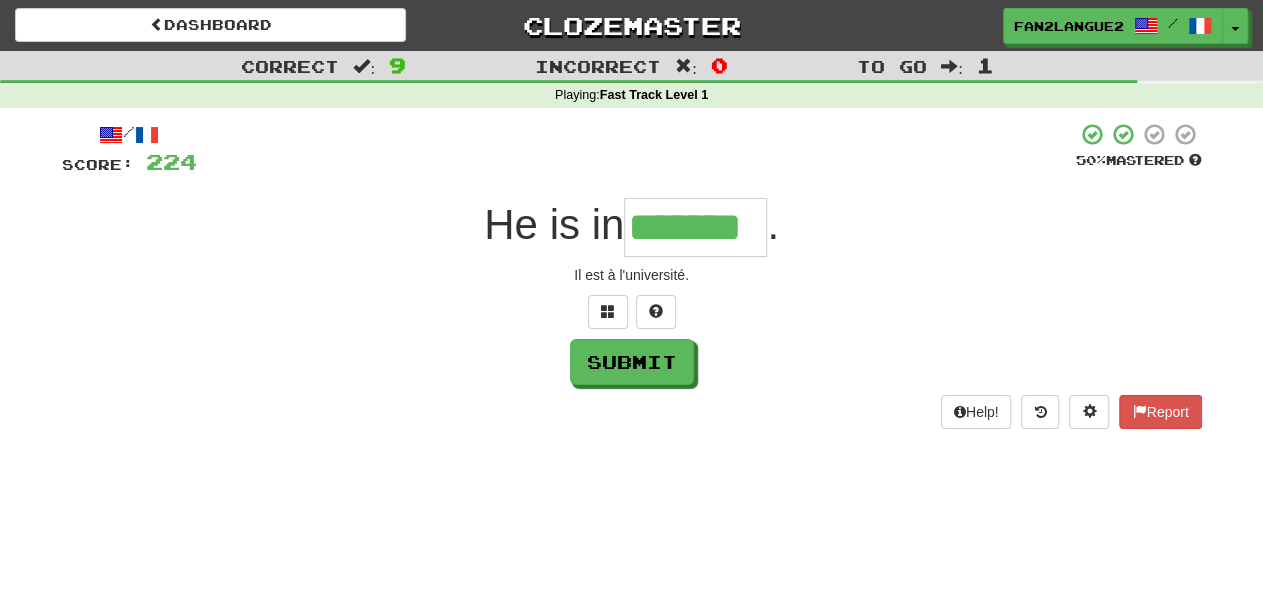 type on "*******" 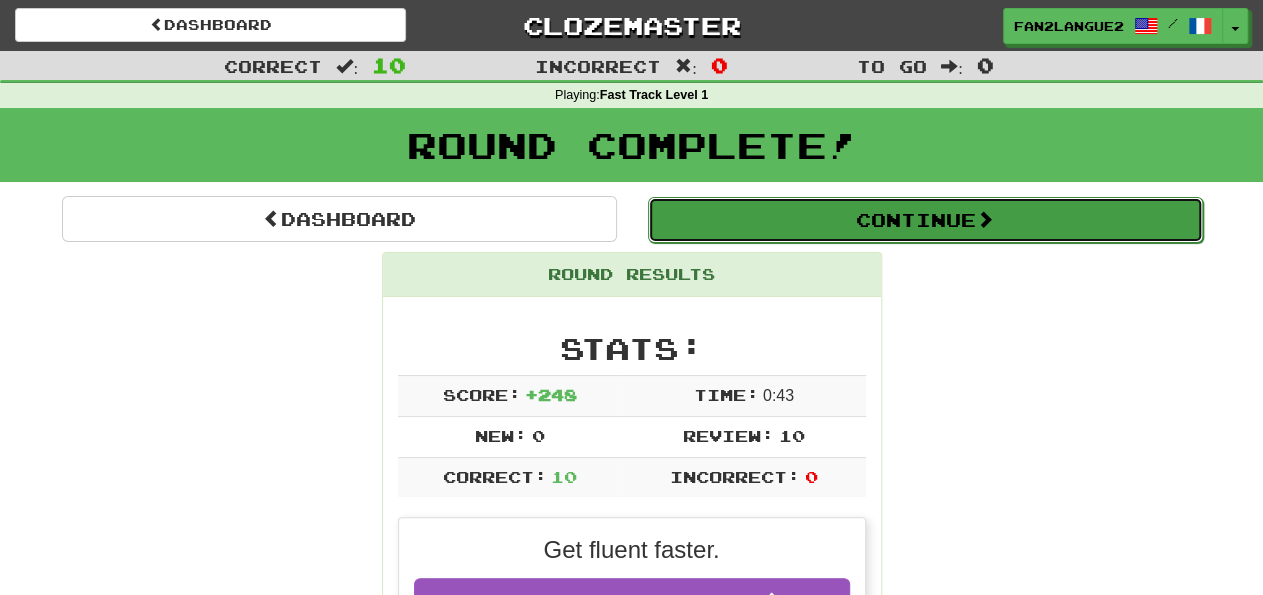 click on "Continue" at bounding box center [925, 220] 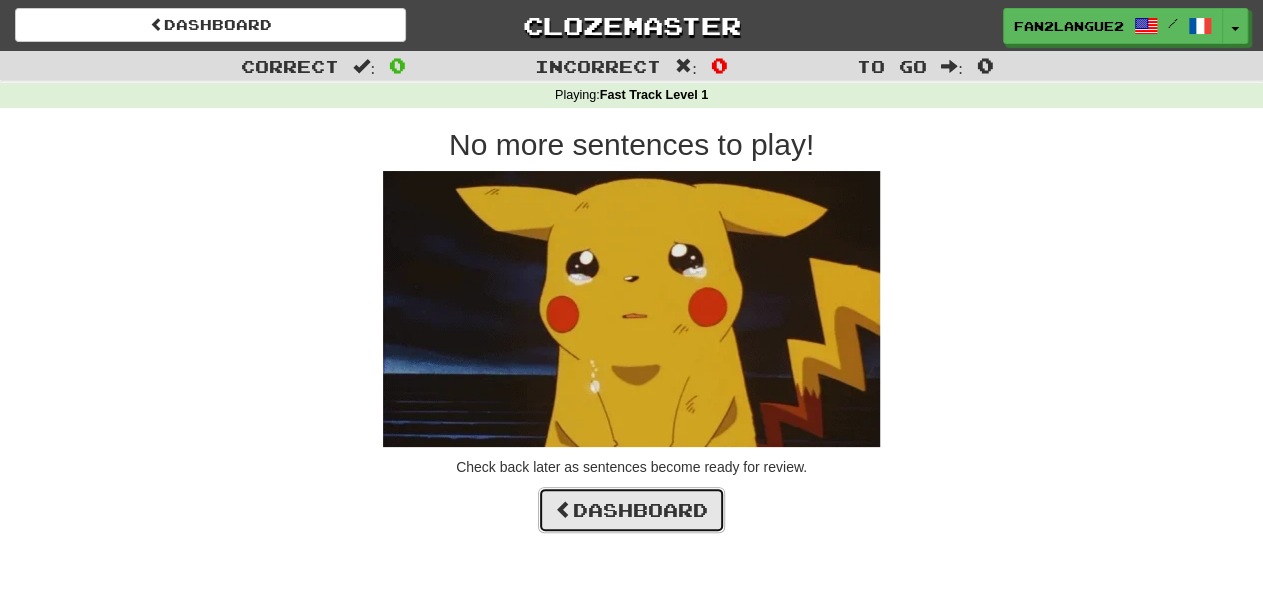 click on "Dashboard" at bounding box center [631, 510] 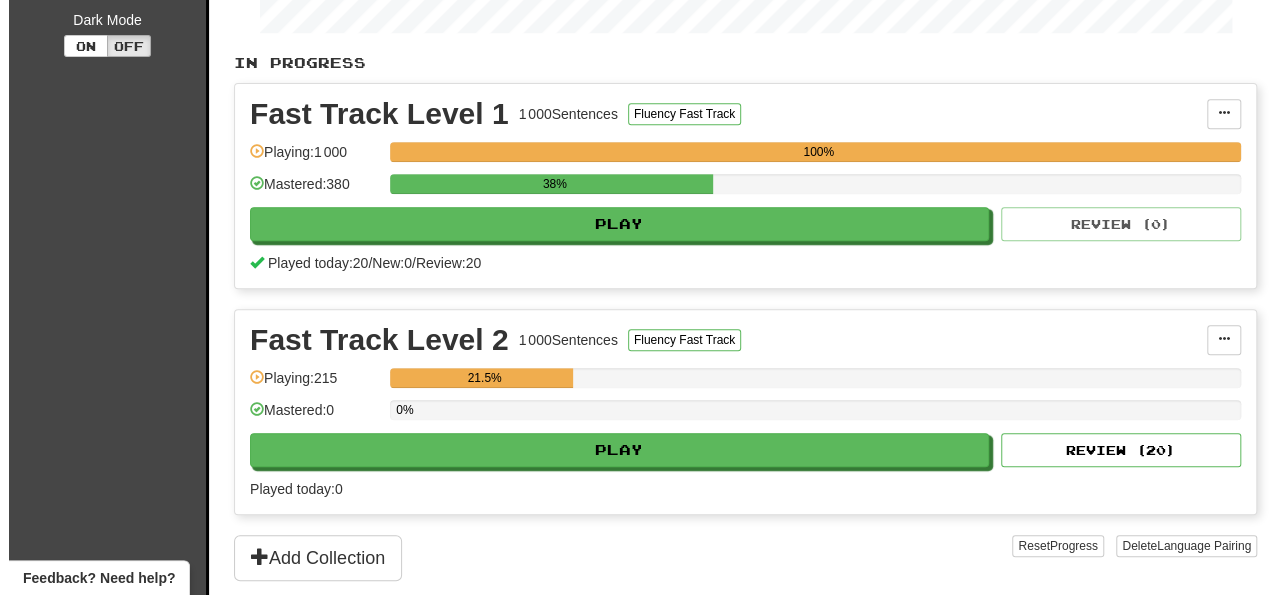 scroll, scrollTop: 380, scrollLeft: 0, axis: vertical 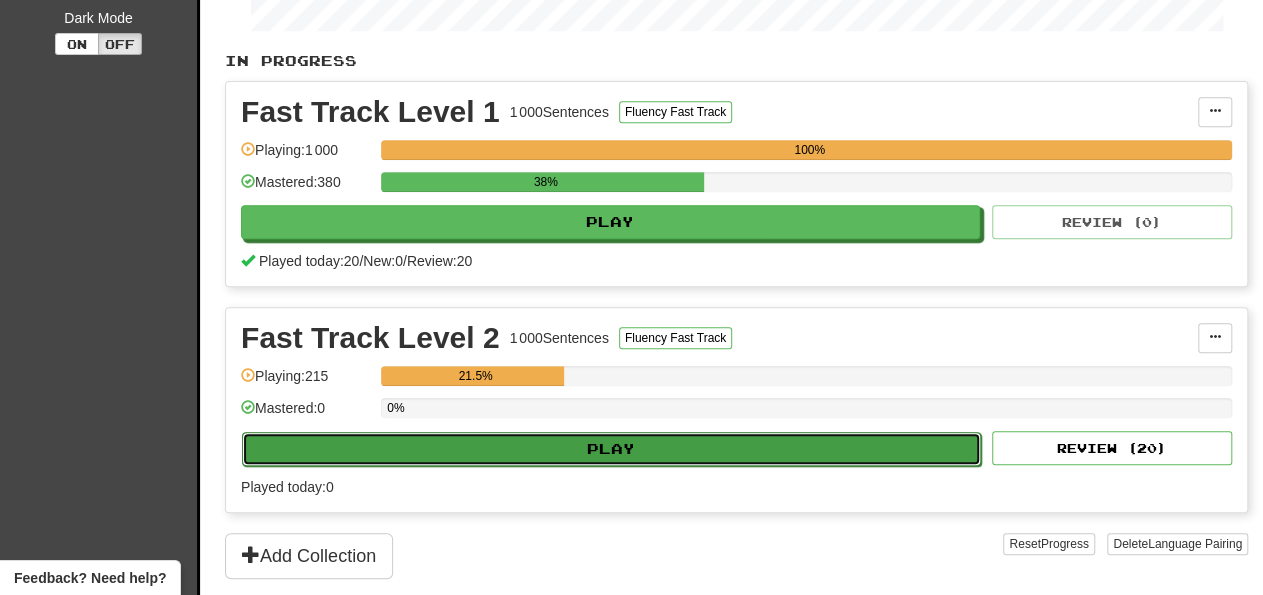 click on "Play" at bounding box center (611, 449) 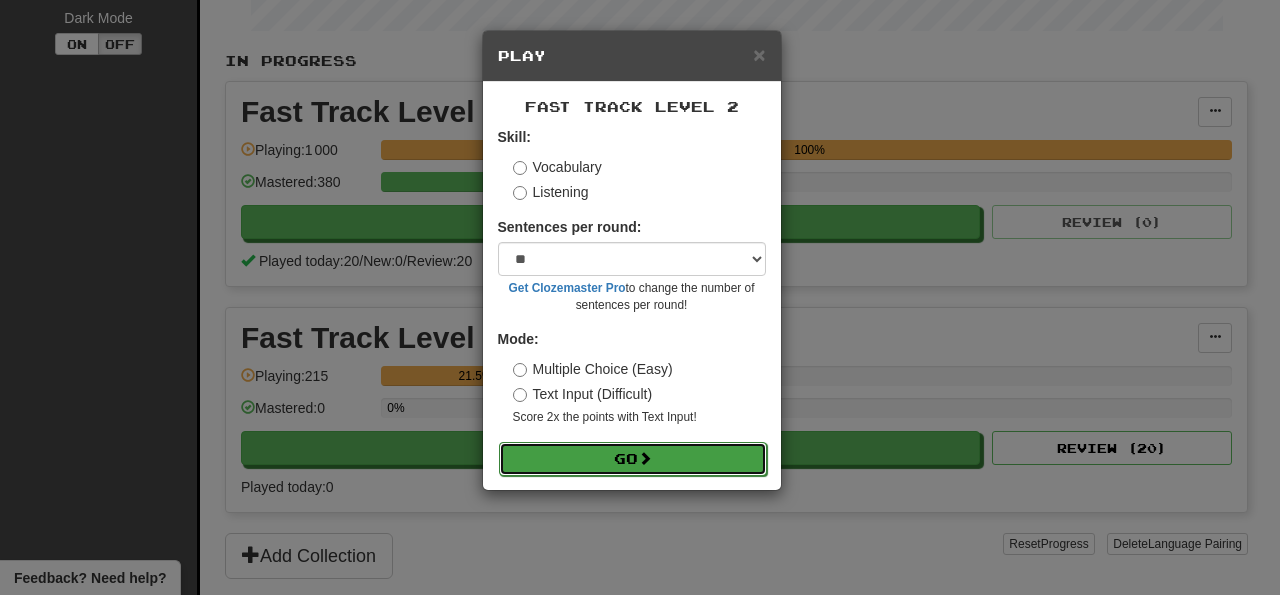 click on "Go" at bounding box center (633, 459) 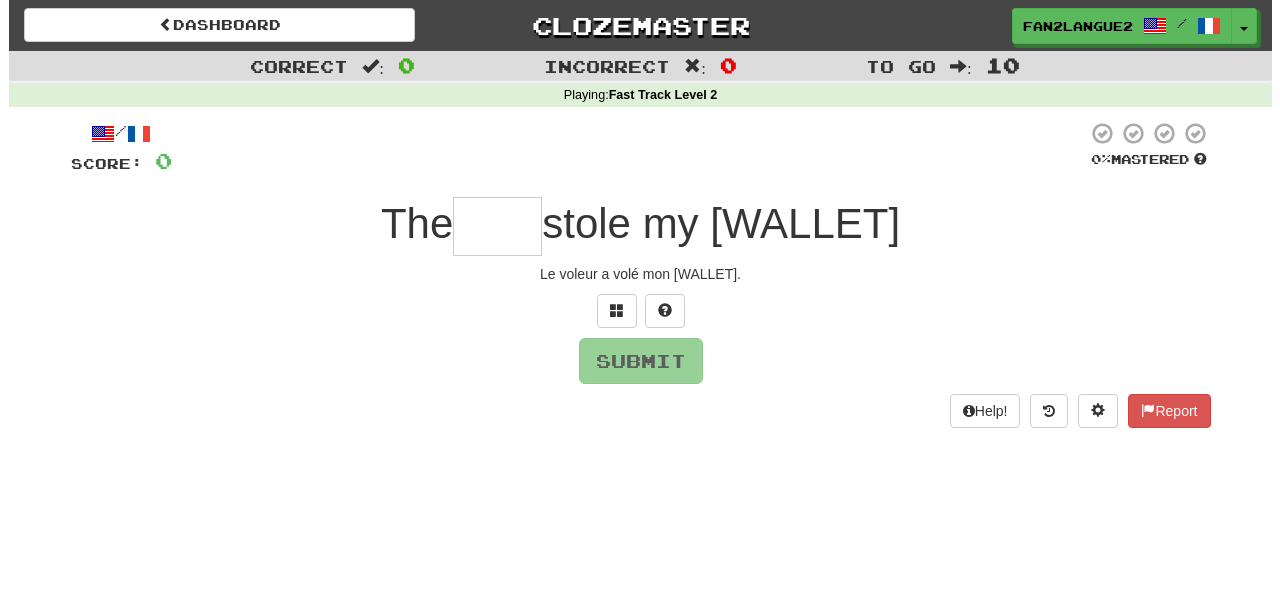 scroll, scrollTop: 0, scrollLeft: 0, axis: both 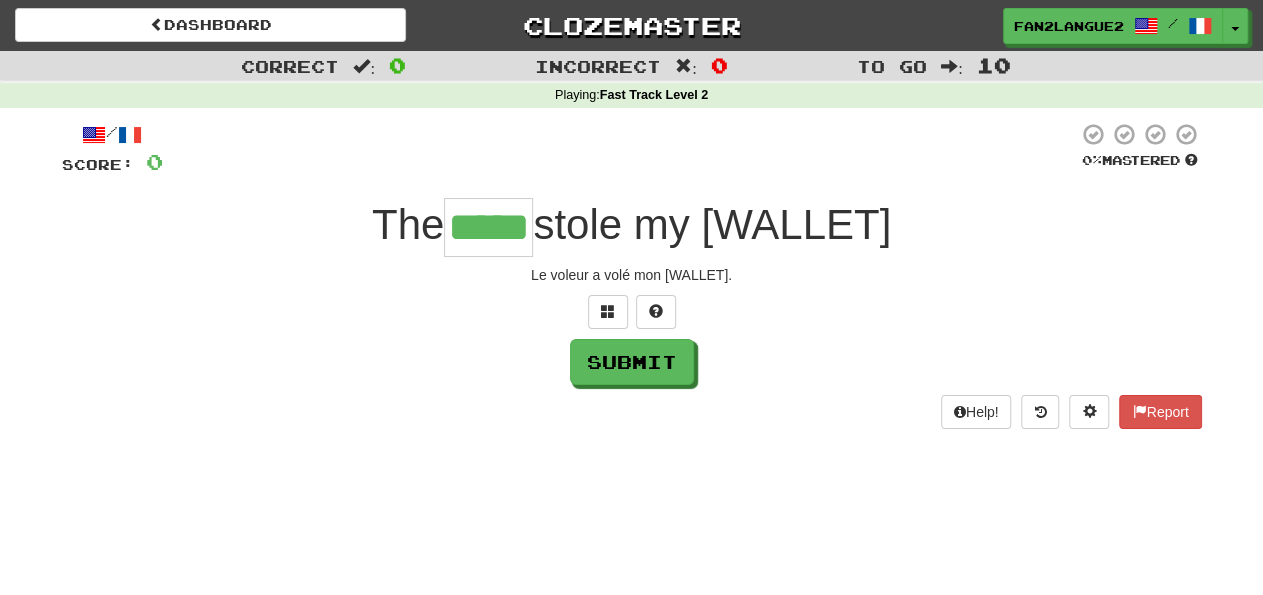 type on "*****" 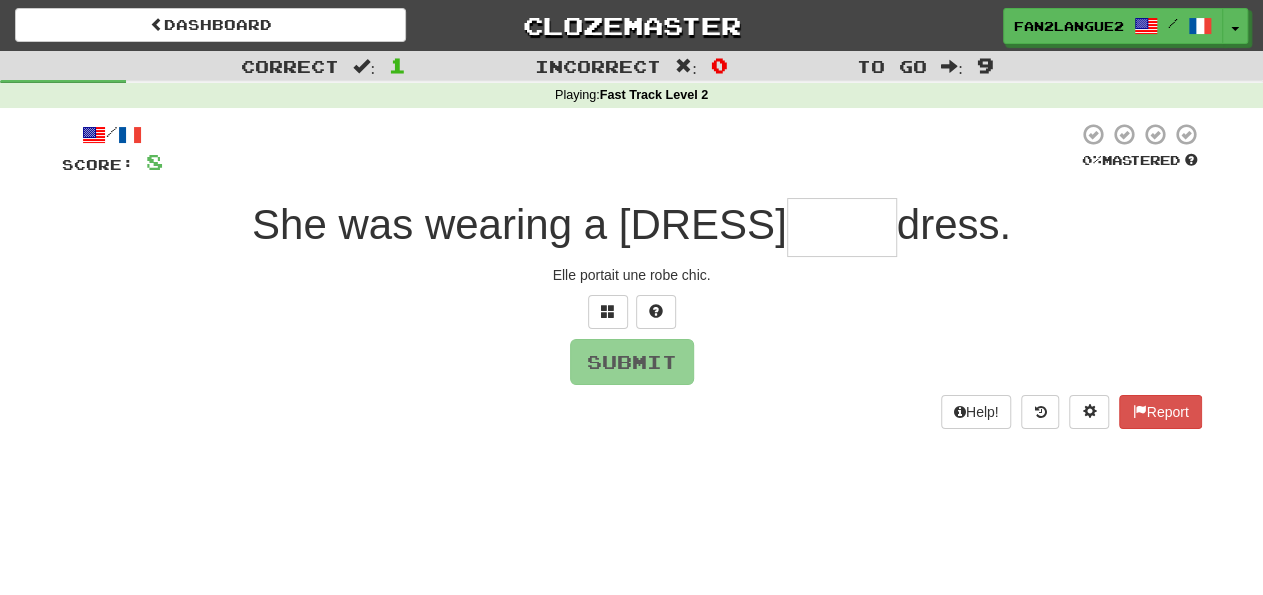 type on "*" 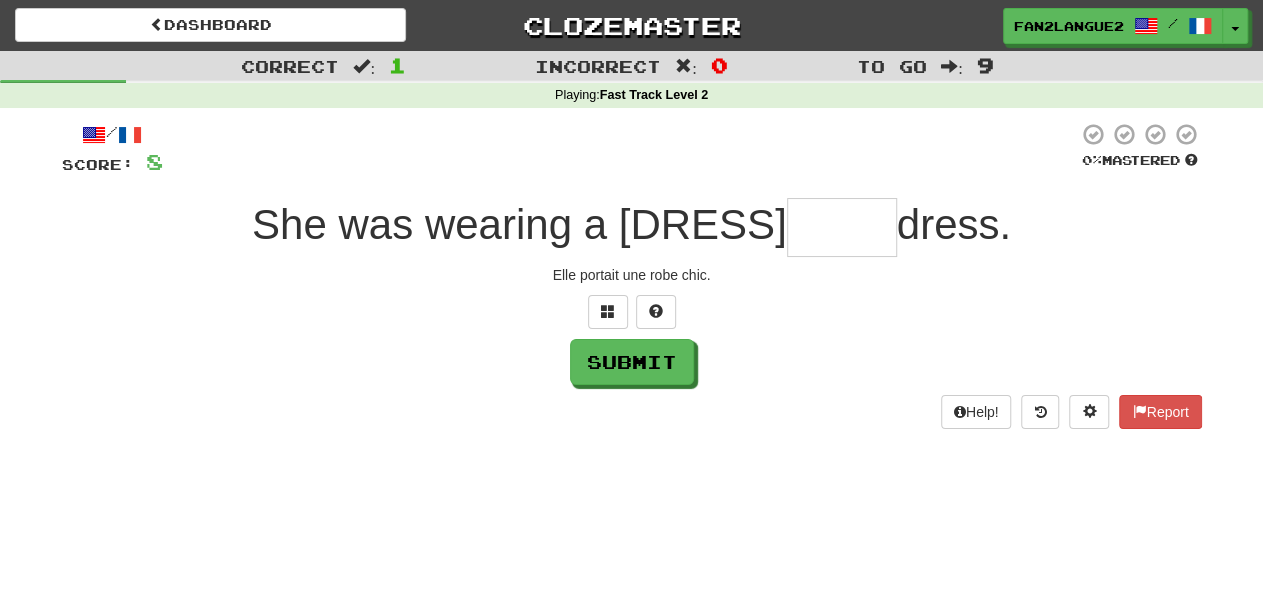 type on "*" 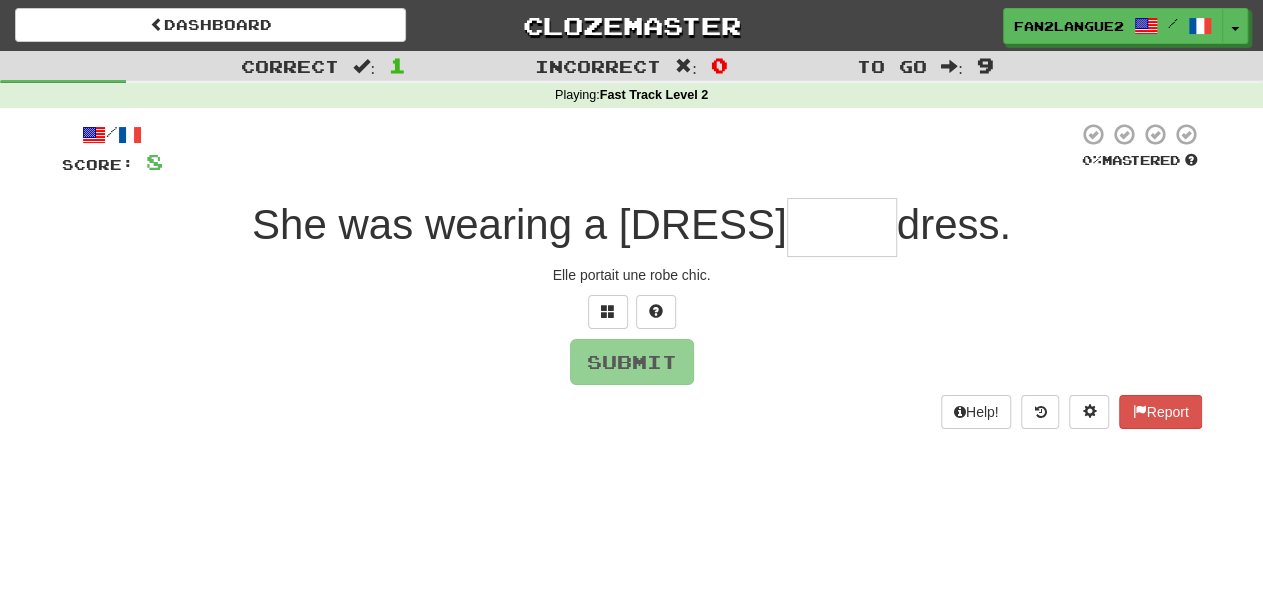 type on "*" 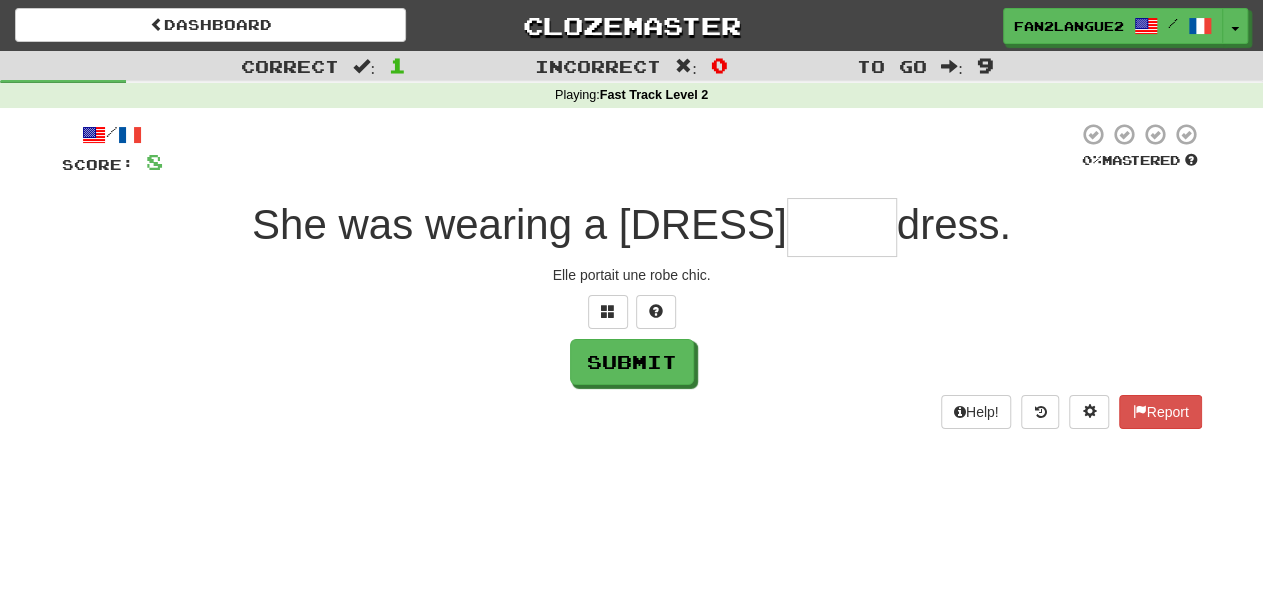 type on "*" 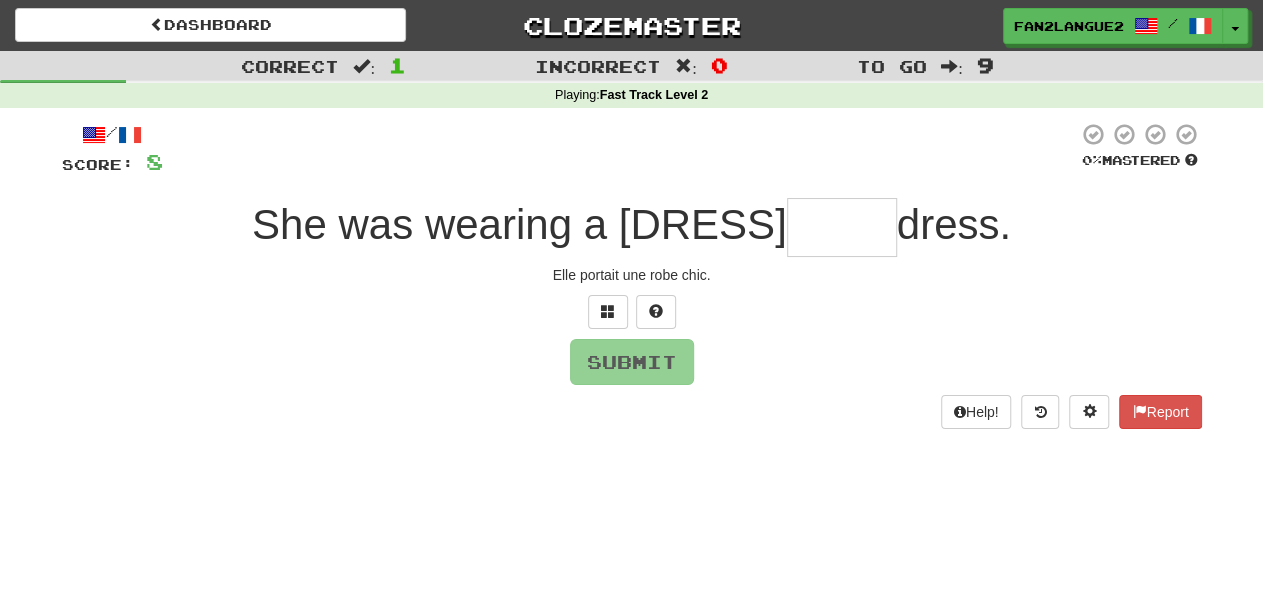 type on "*" 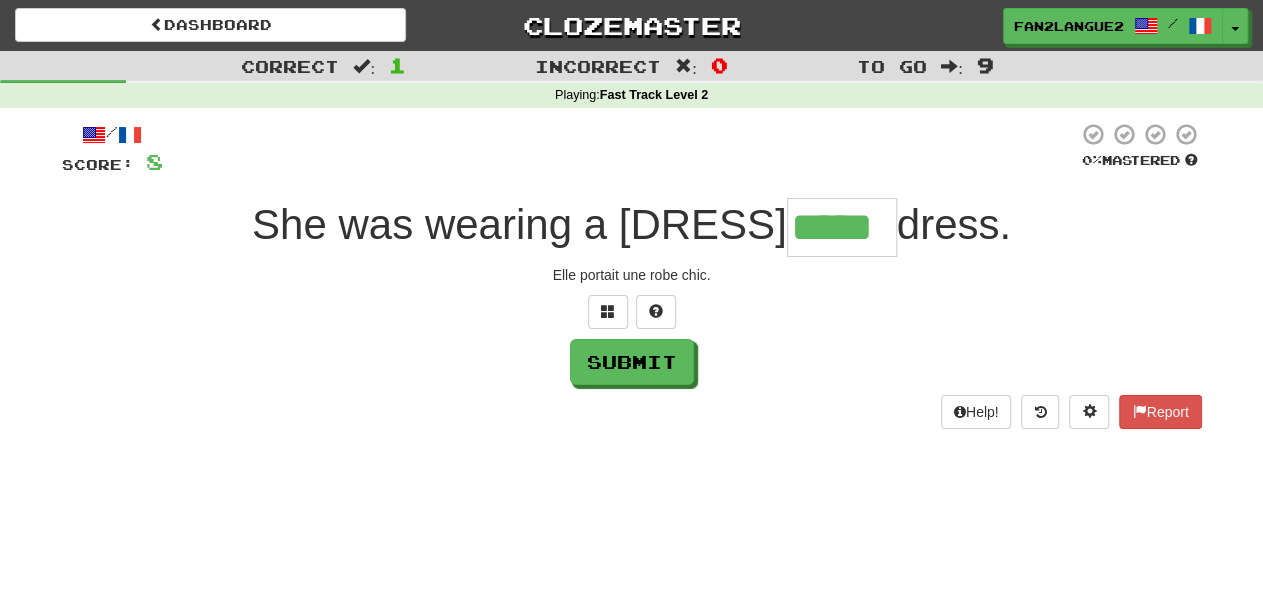 type on "*****" 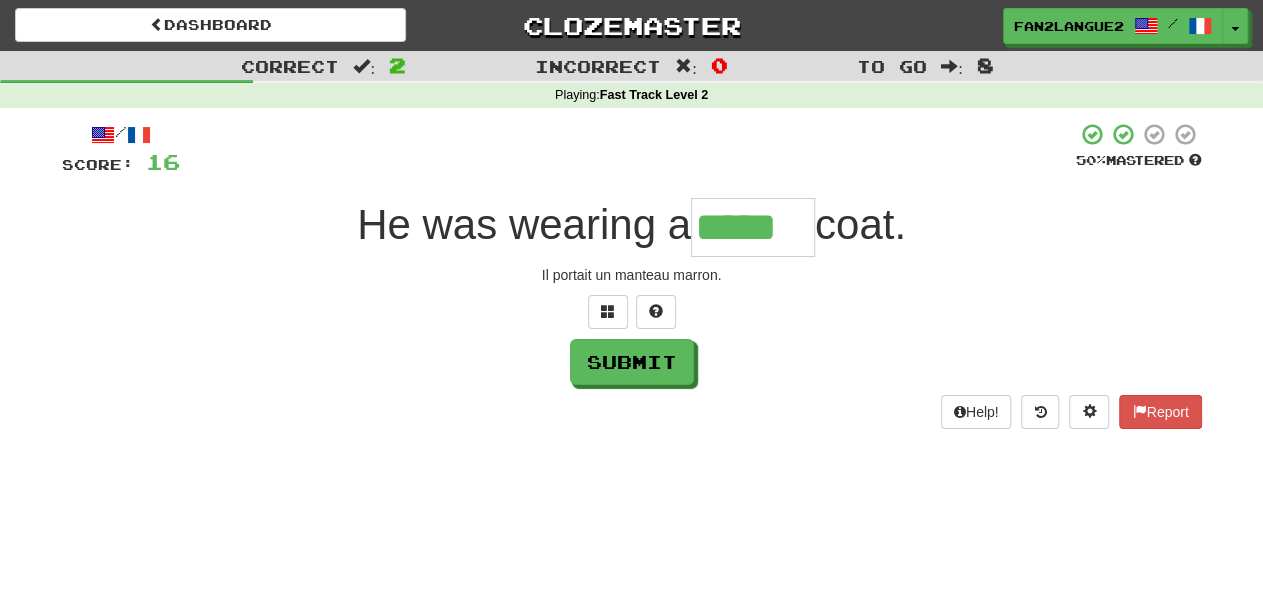 type on "*****" 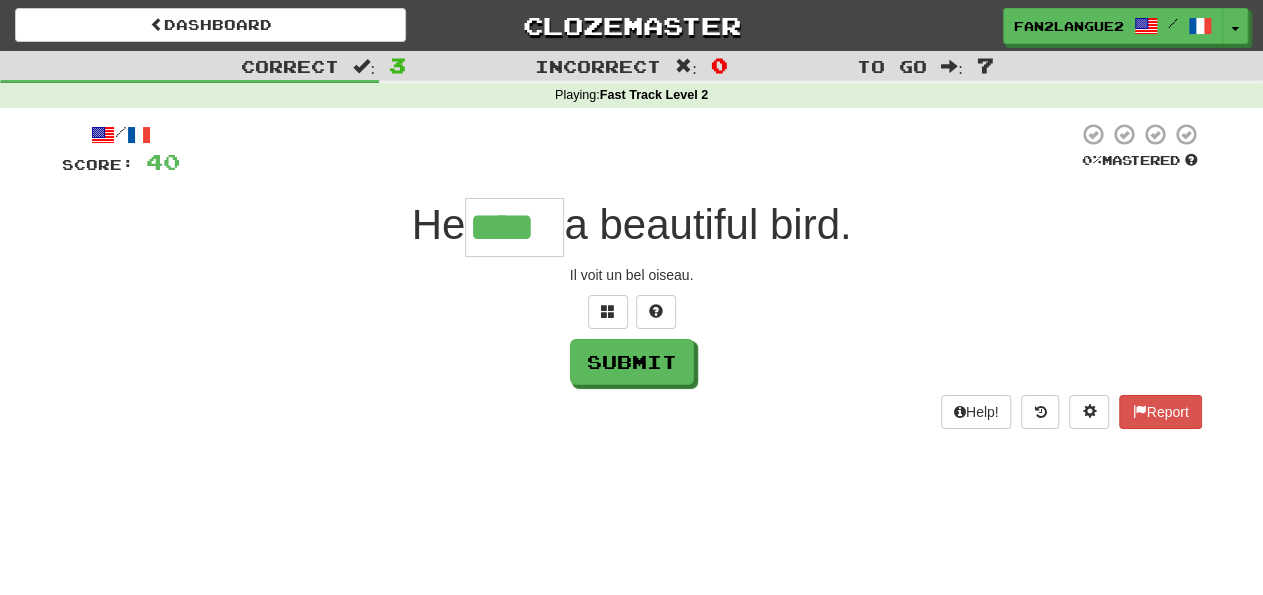type on "****" 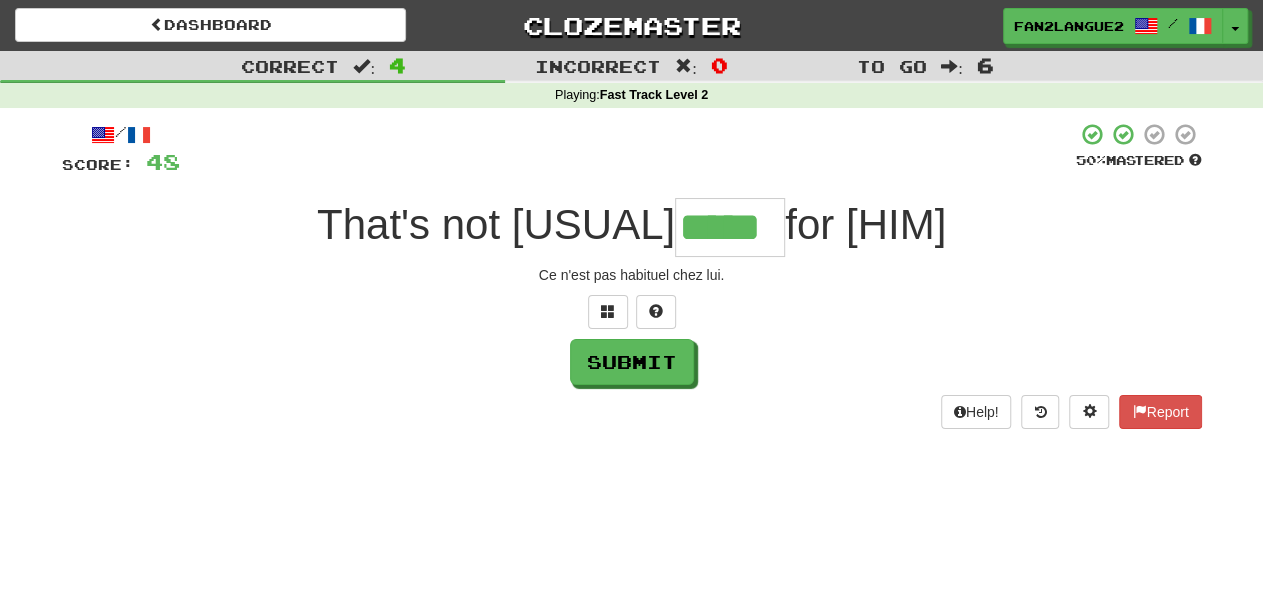 type on "*****" 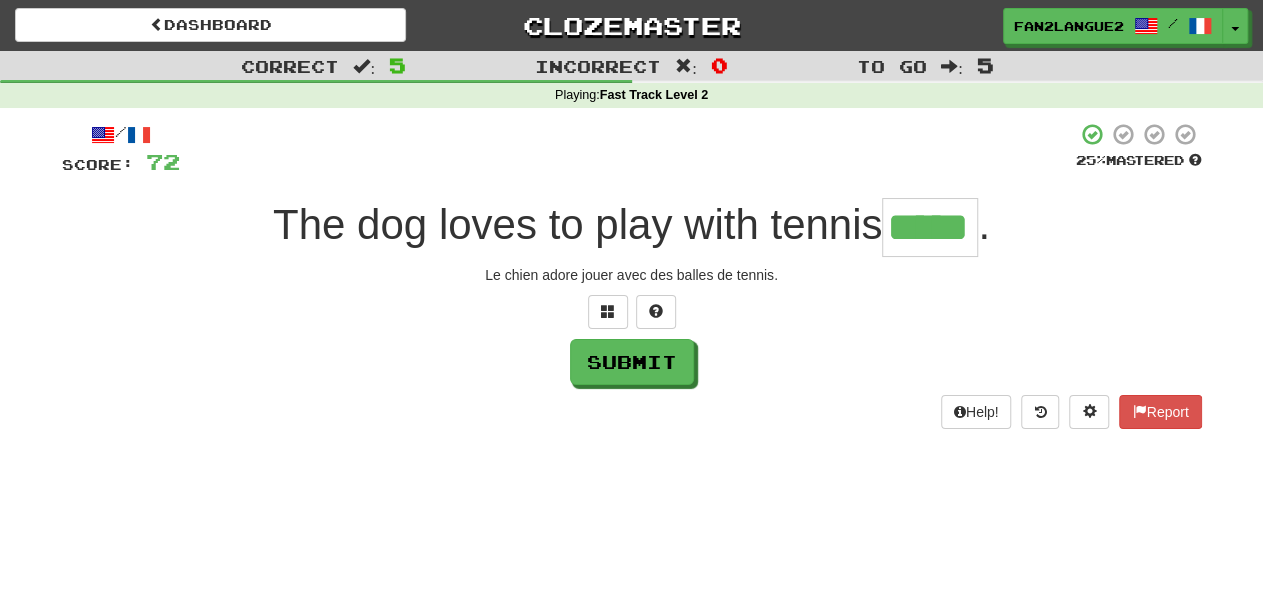 type on "*****" 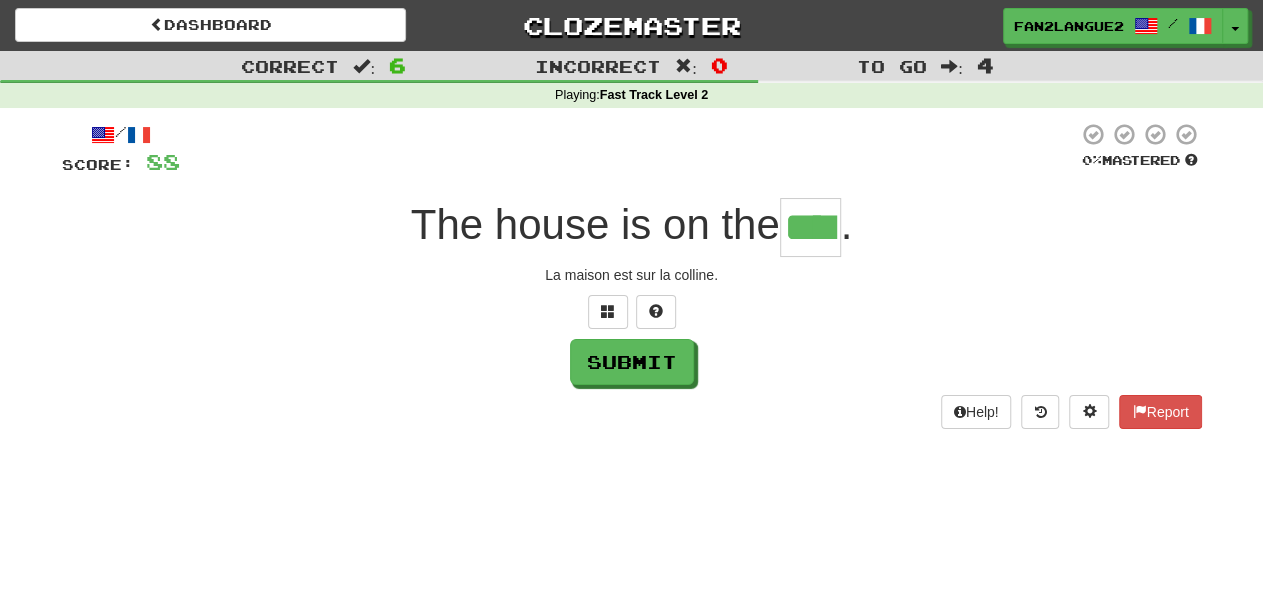 type on "****" 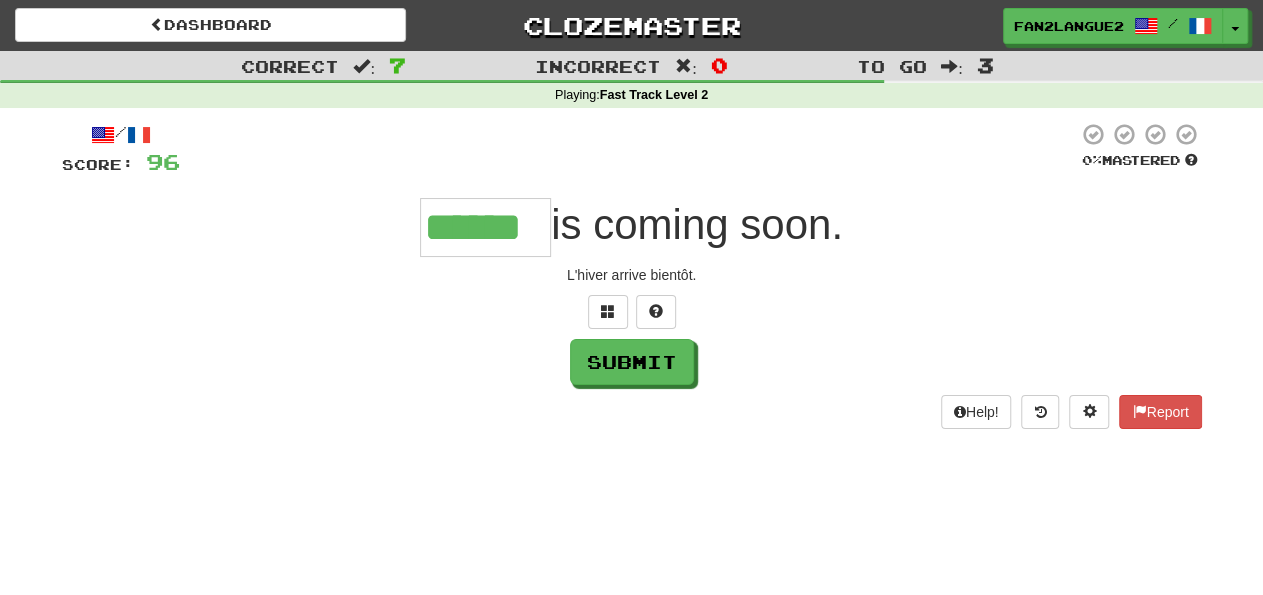 type on "******" 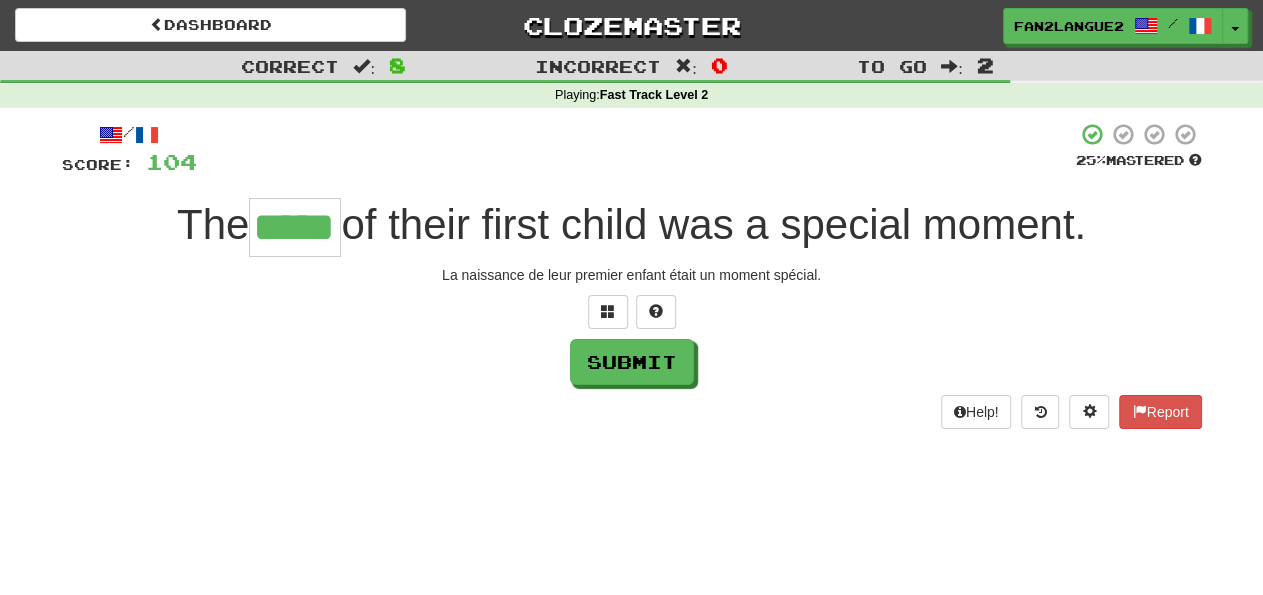 type on "*****" 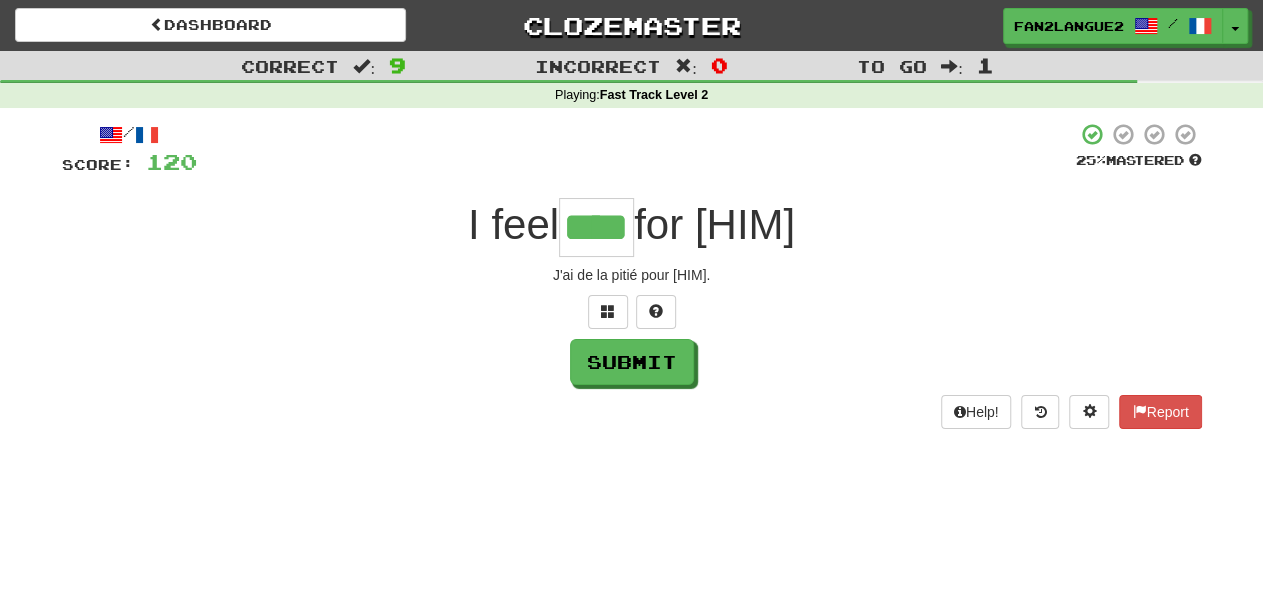 type on "****" 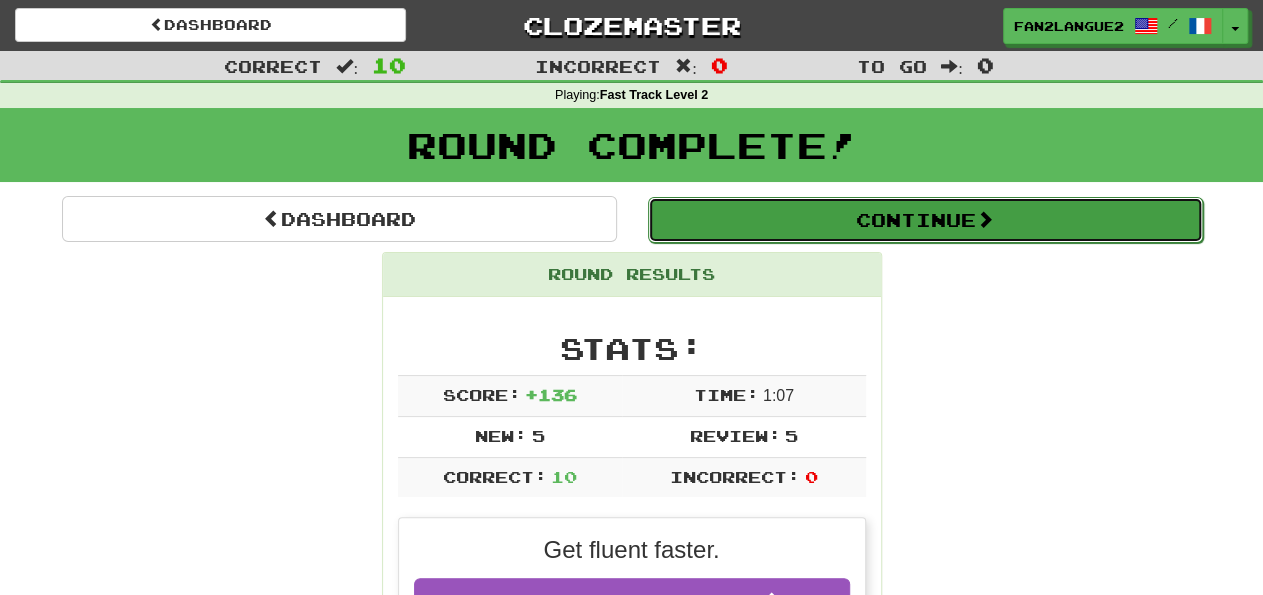 click on "Continue" at bounding box center (925, 220) 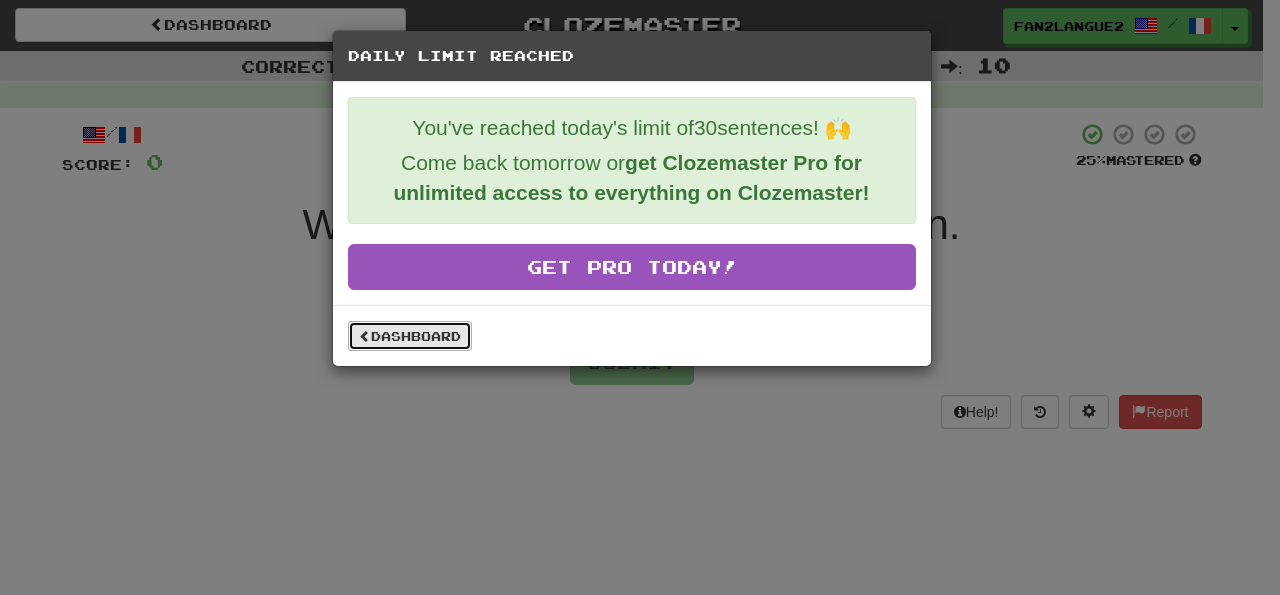 click on "Dashboard" at bounding box center [410, 336] 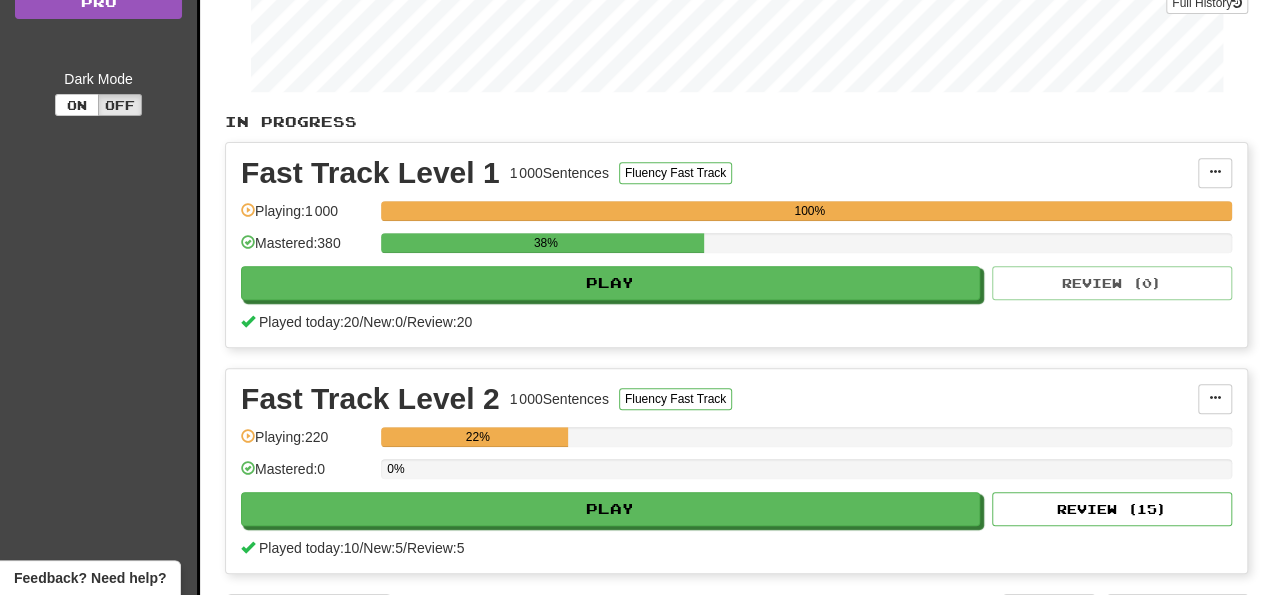 scroll, scrollTop: 0, scrollLeft: 0, axis: both 